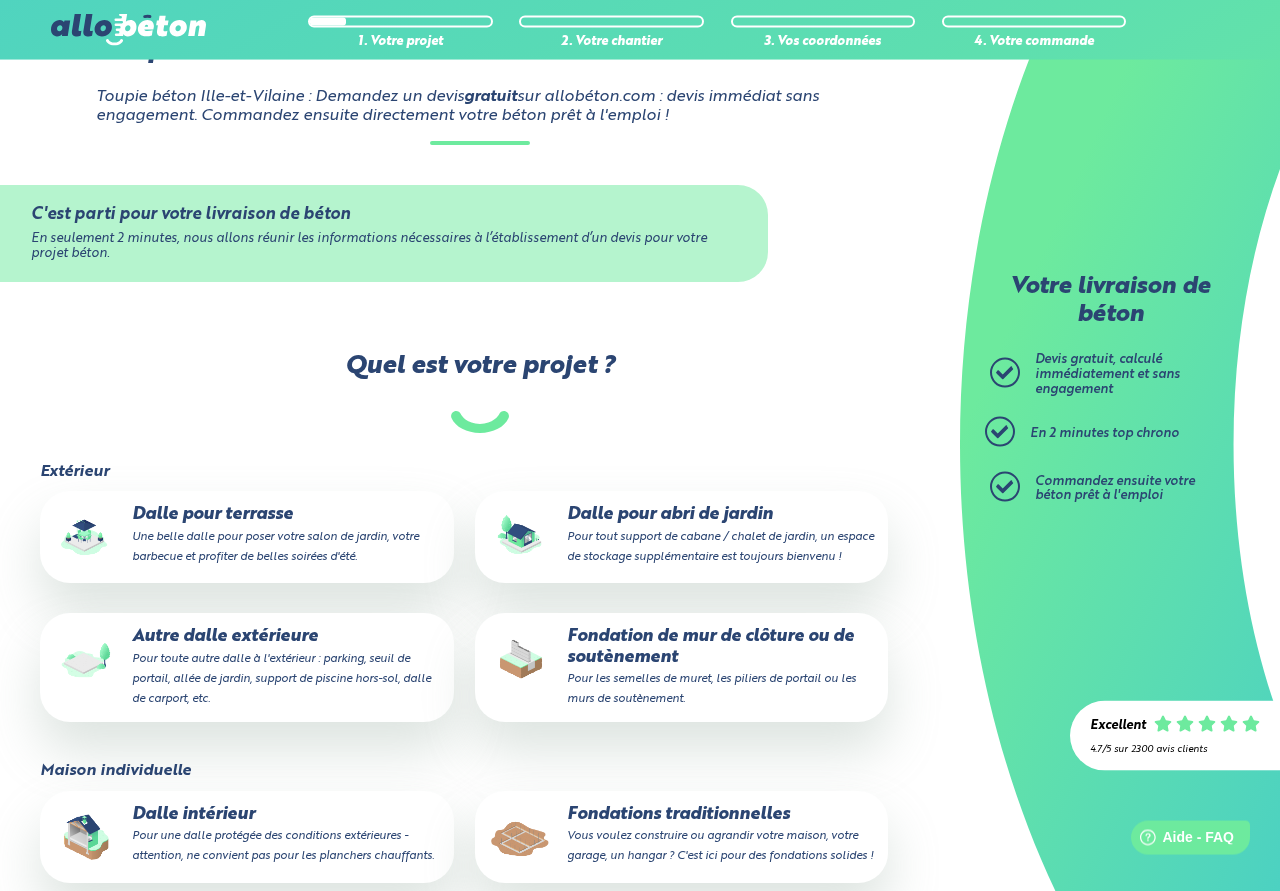 scroll, scrollTop: 342, scrollLeft: 0, axis: vertical 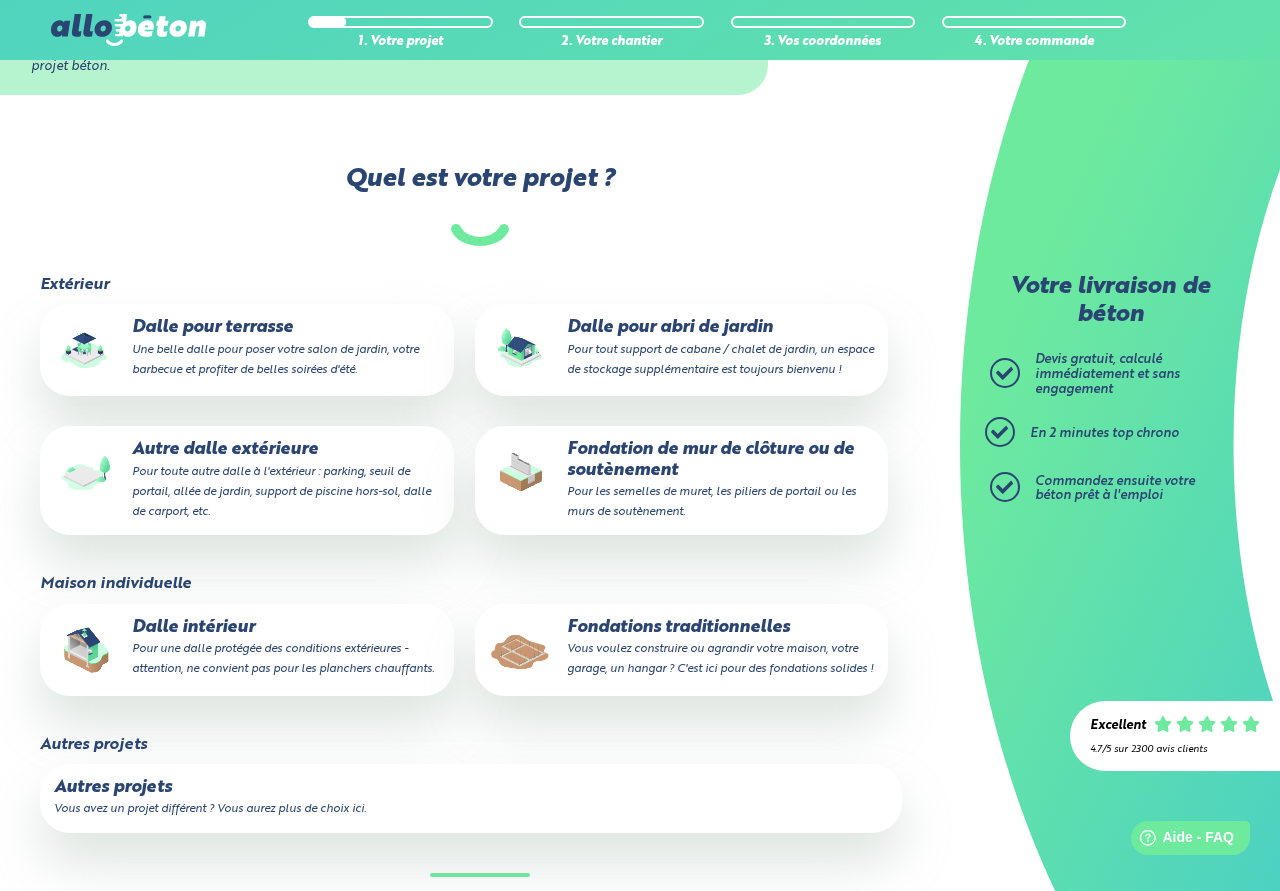 click on "Dalle pour abri de jardin
Pour tout support de cabane / chalet de jardin, un espace de stockage supplémentaire est toujours bienvenu !" at bounding box center [681, 348] 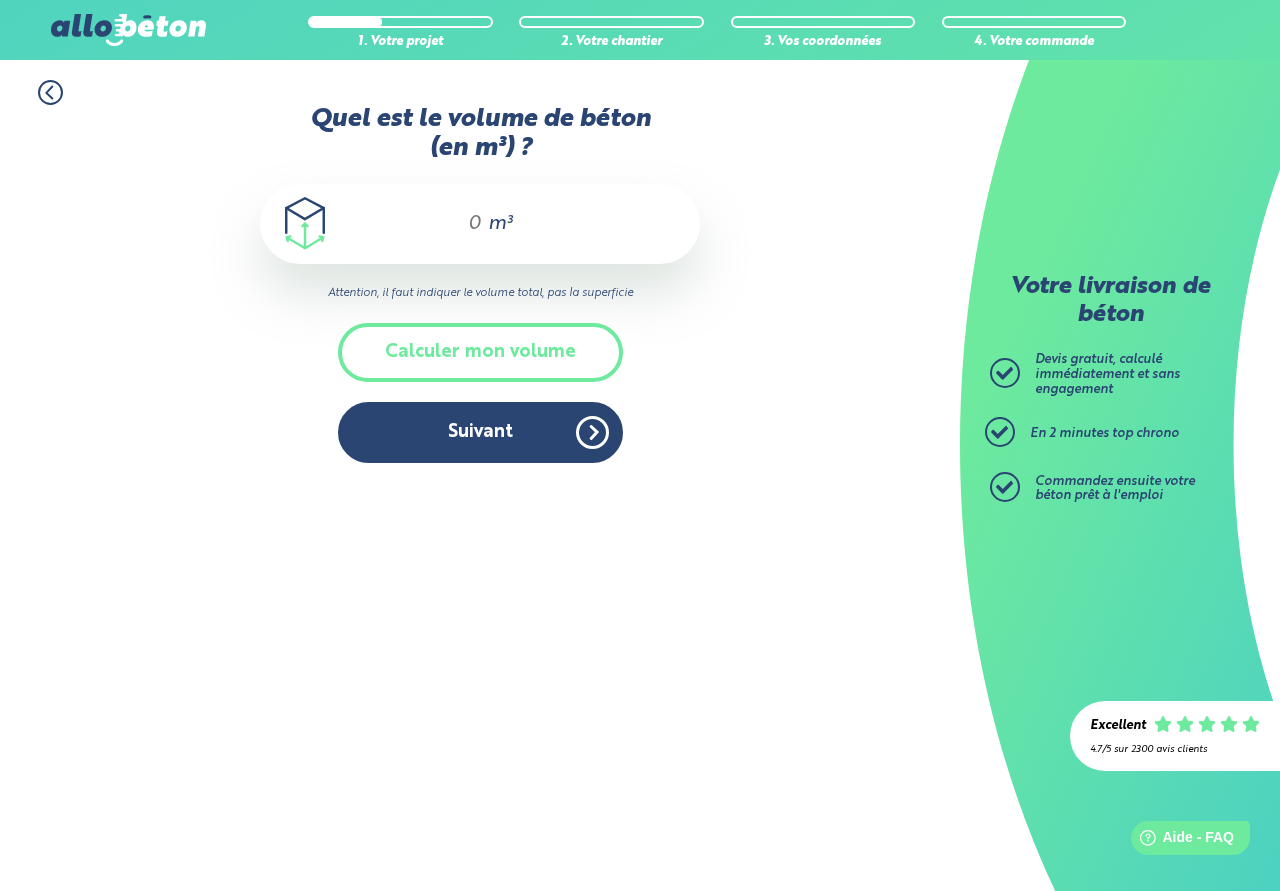 click on "Calculer mon volume" at bounding box center [480, 352] 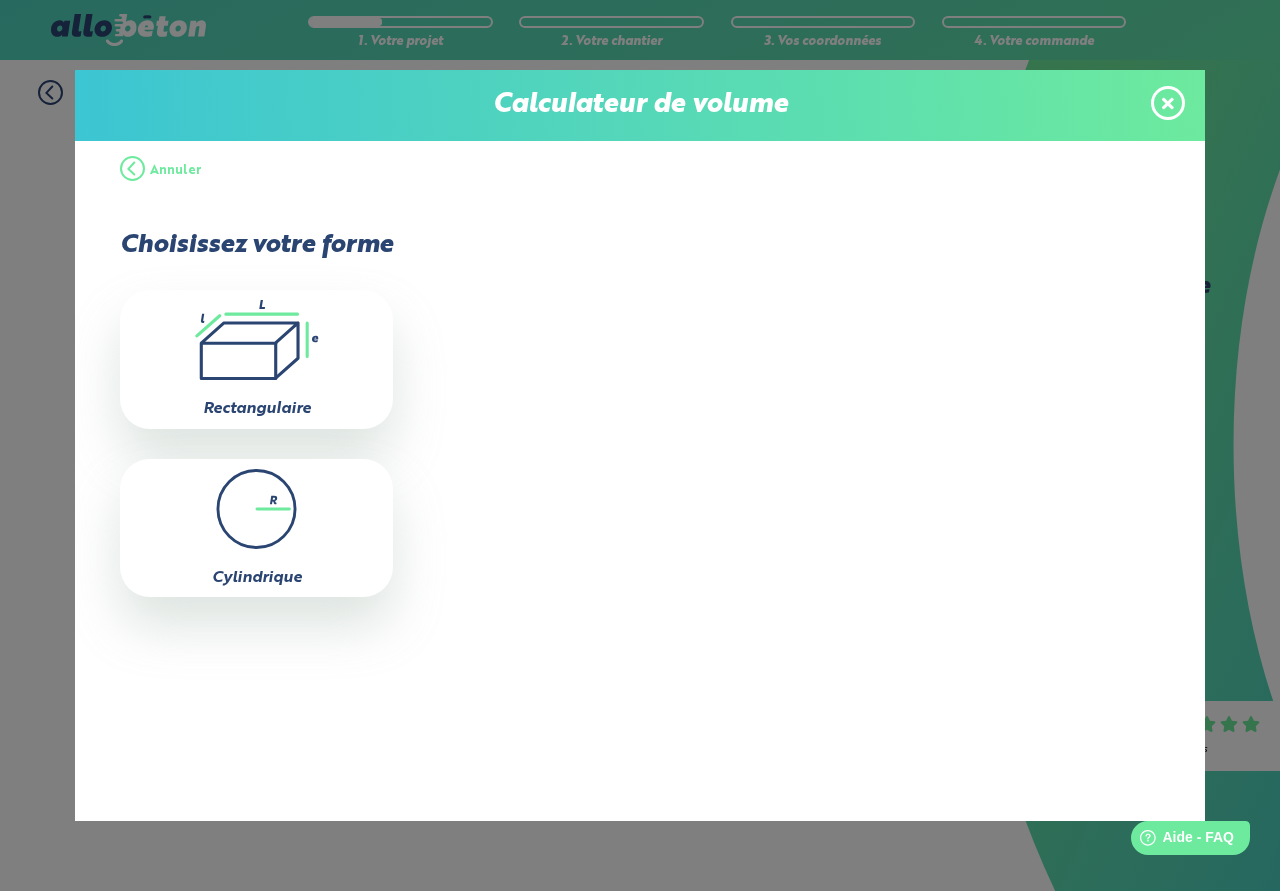 click on ".icon-calc-rectanglea{fill:none;stroke-linecap:round;stroke-width:3px;stroke:#6dea9e;stroke-linejoin:round}.icon-calc-rectangleb{fill:#2b4572}" 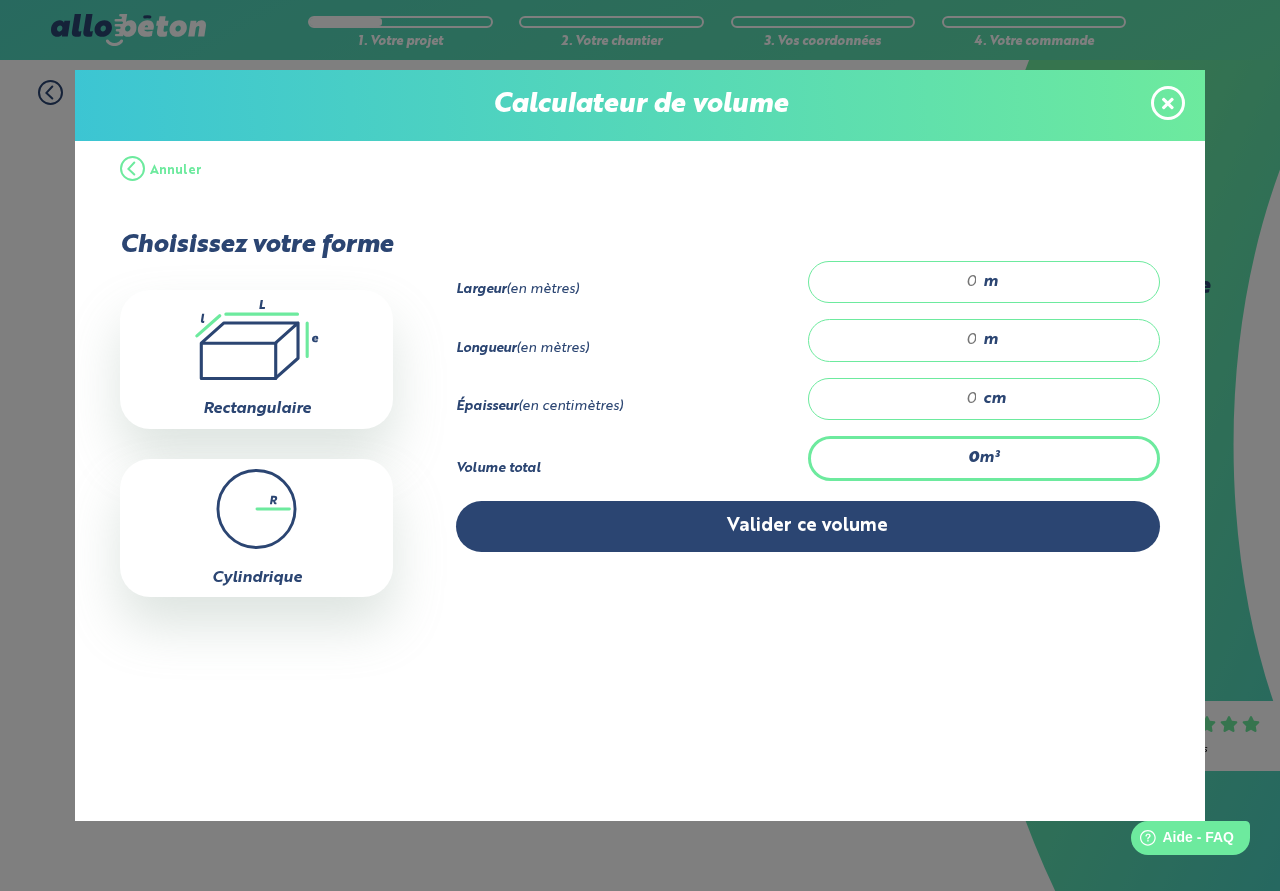 click on "m" at bounding box center [984, 282] 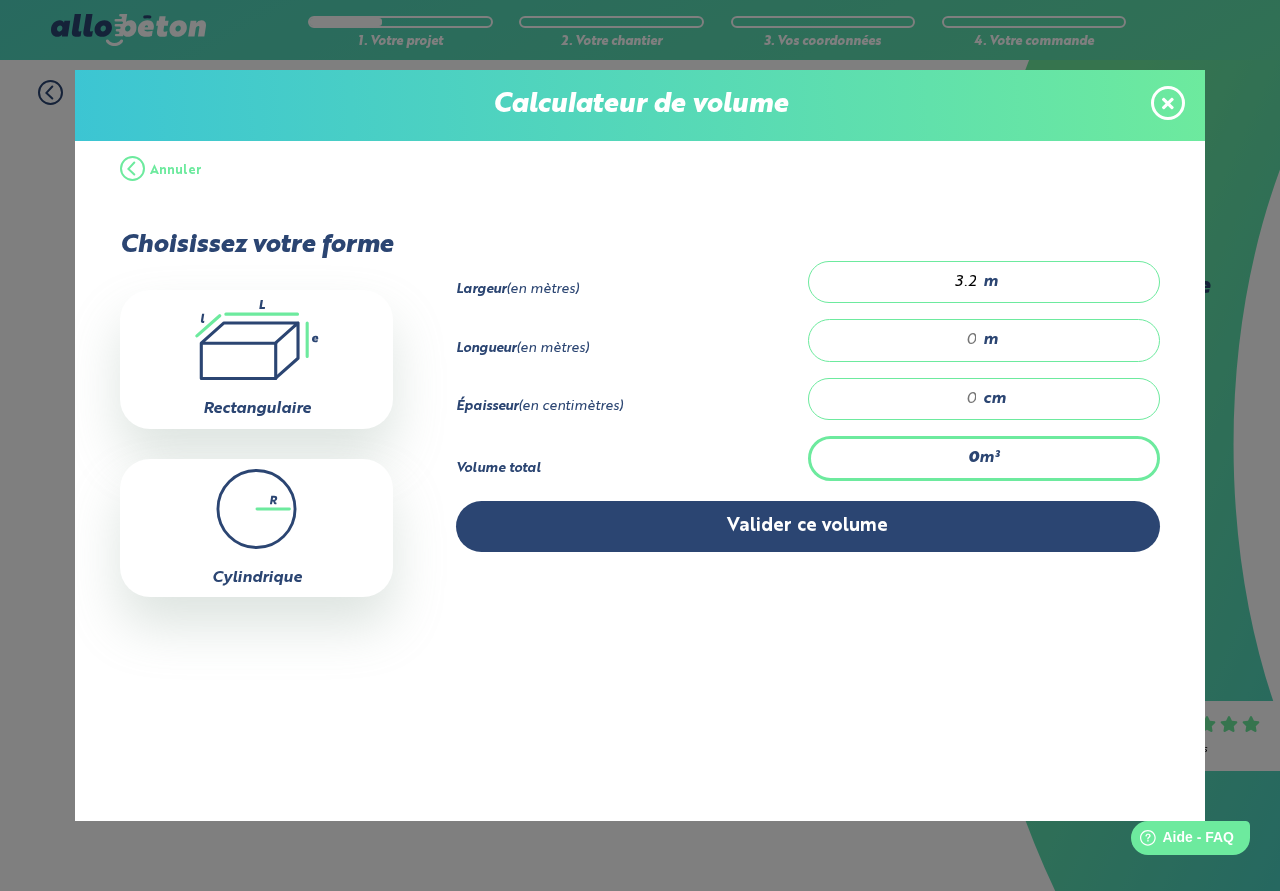 type on "3.2" 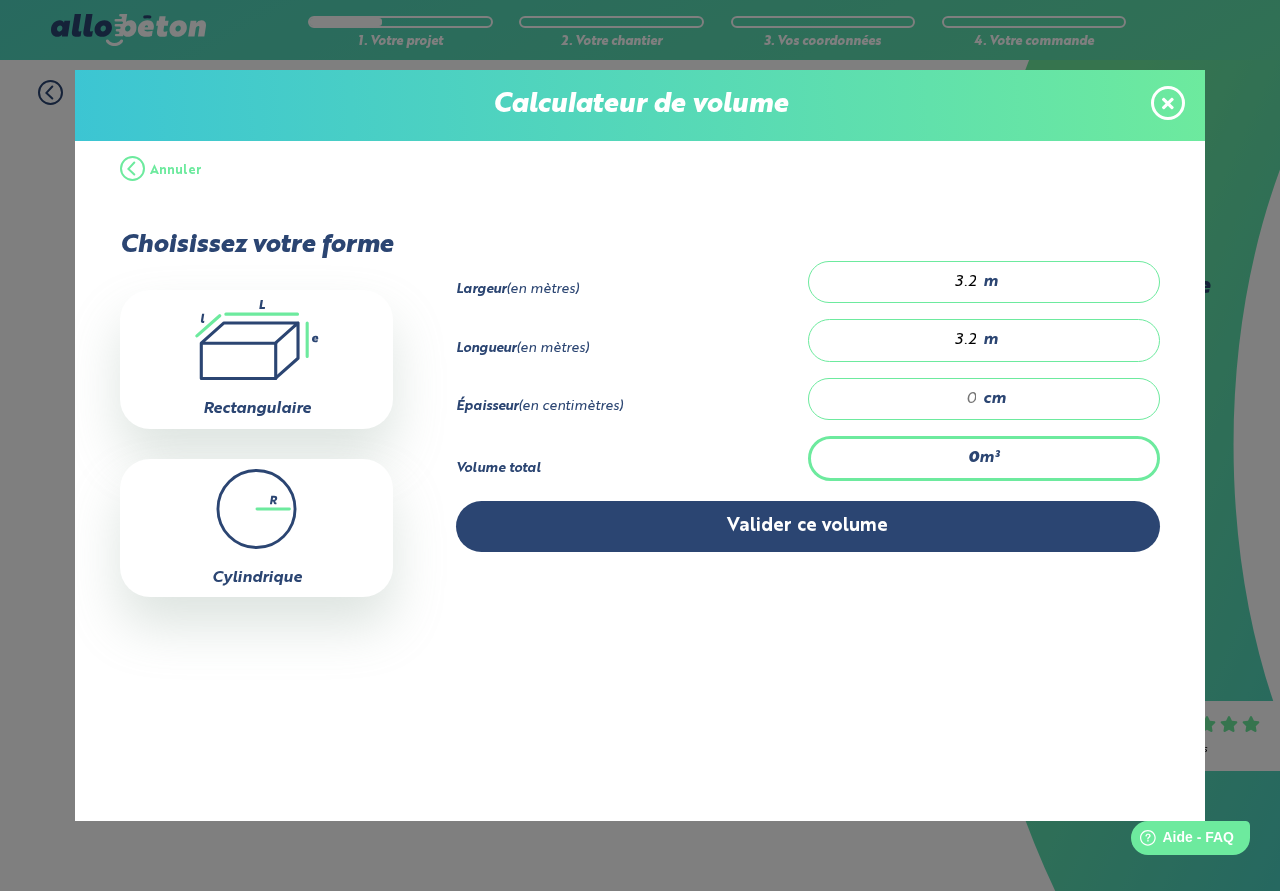 type on "3.2" 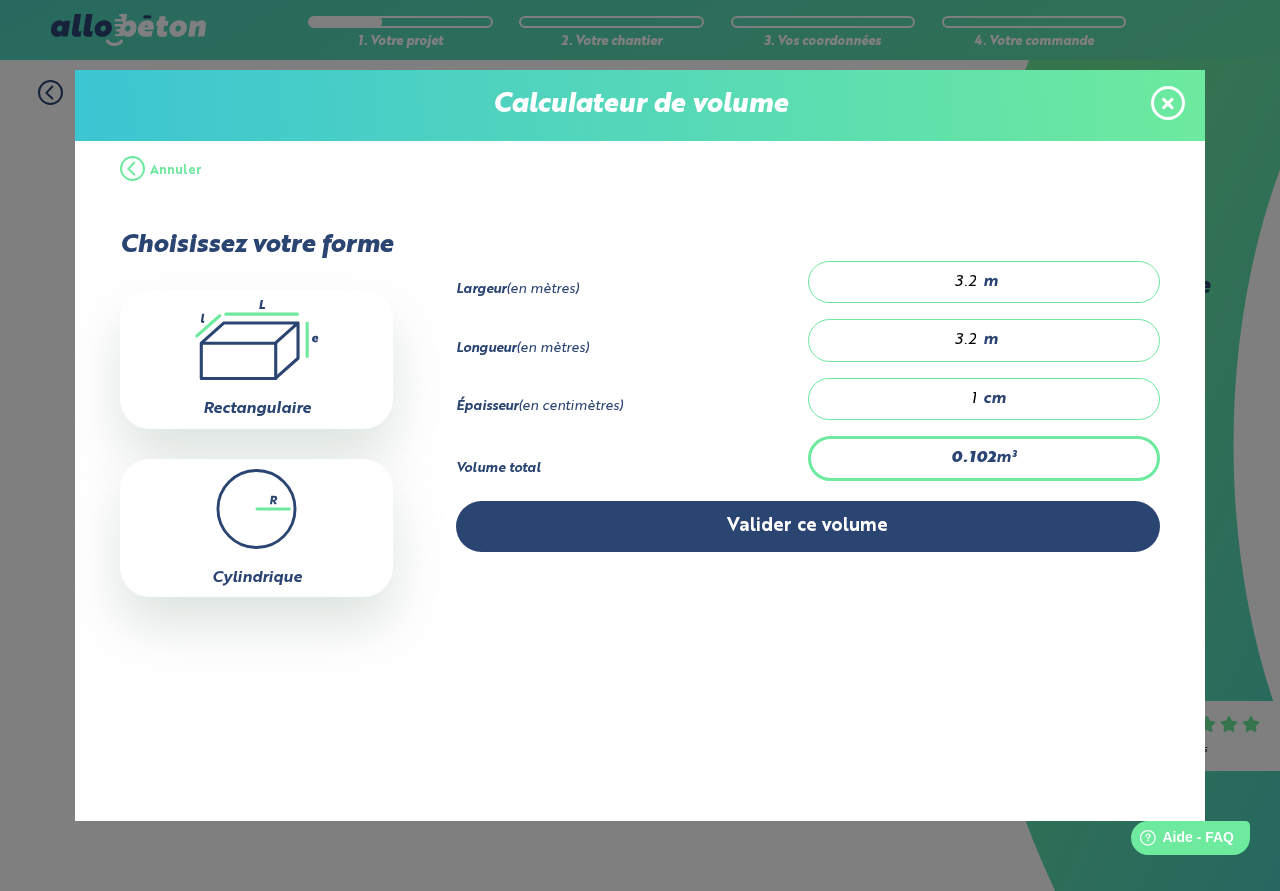 type on "1.229" 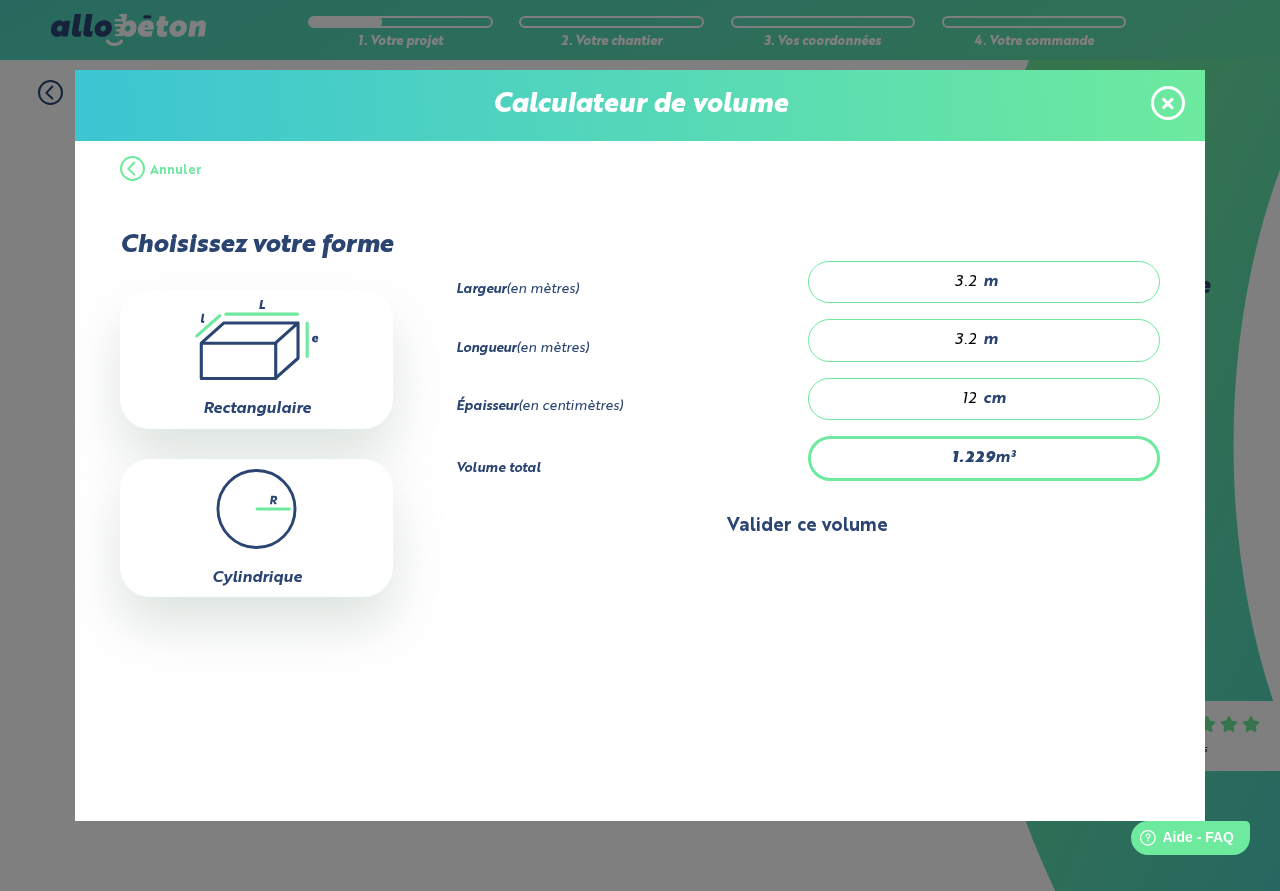 type on "12" 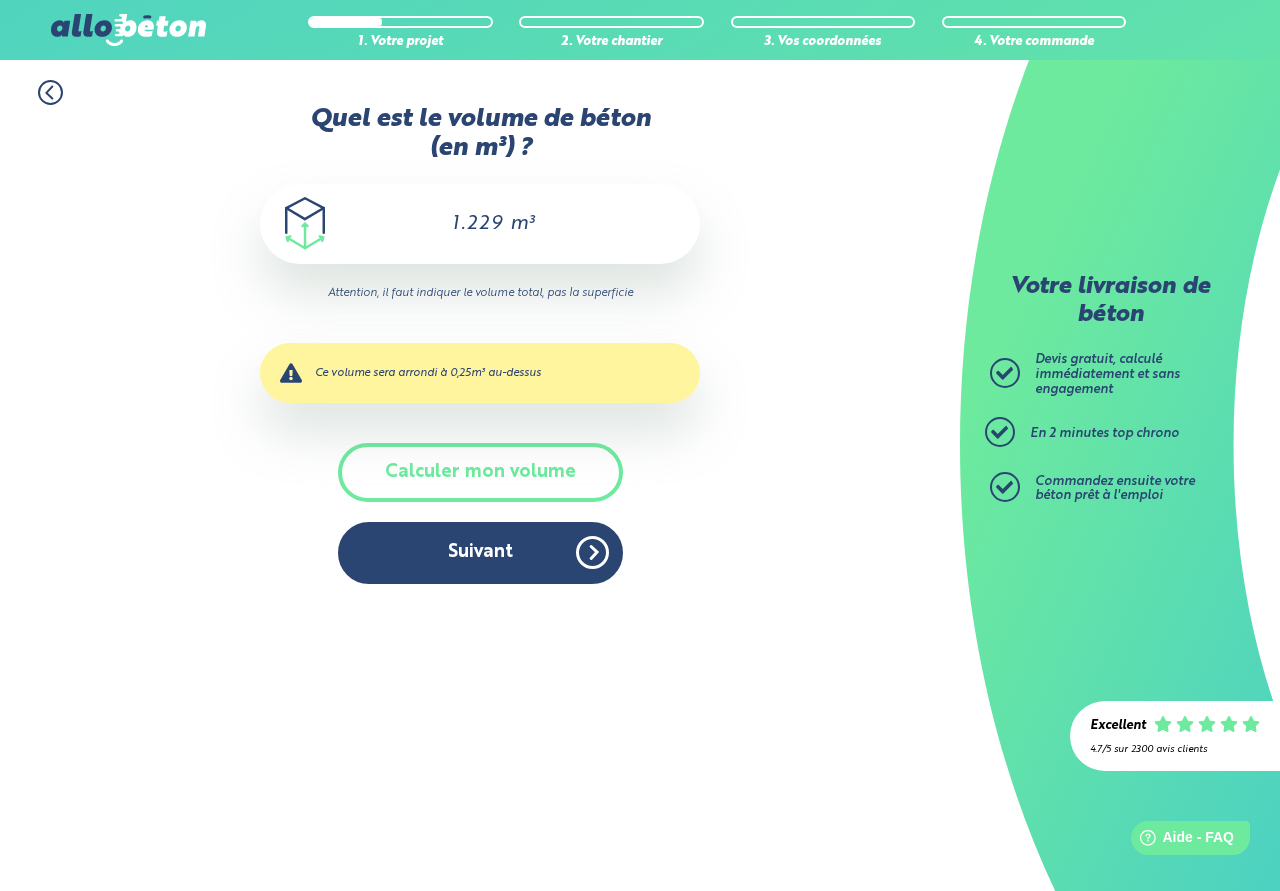 click on "Calculer mon volume" at bounding box center [480, 472] 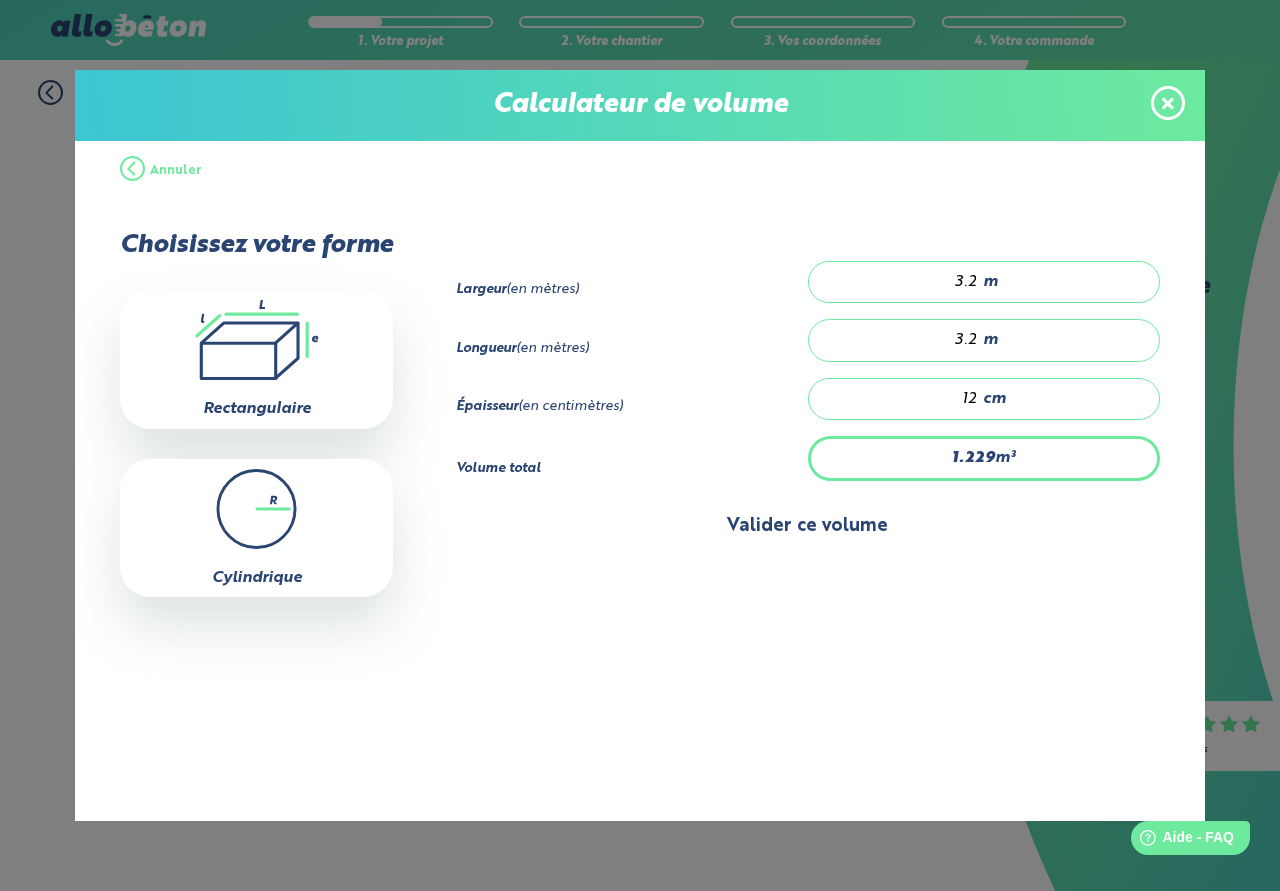 click on "Valider ce volume" at bounding box center (808, 526) 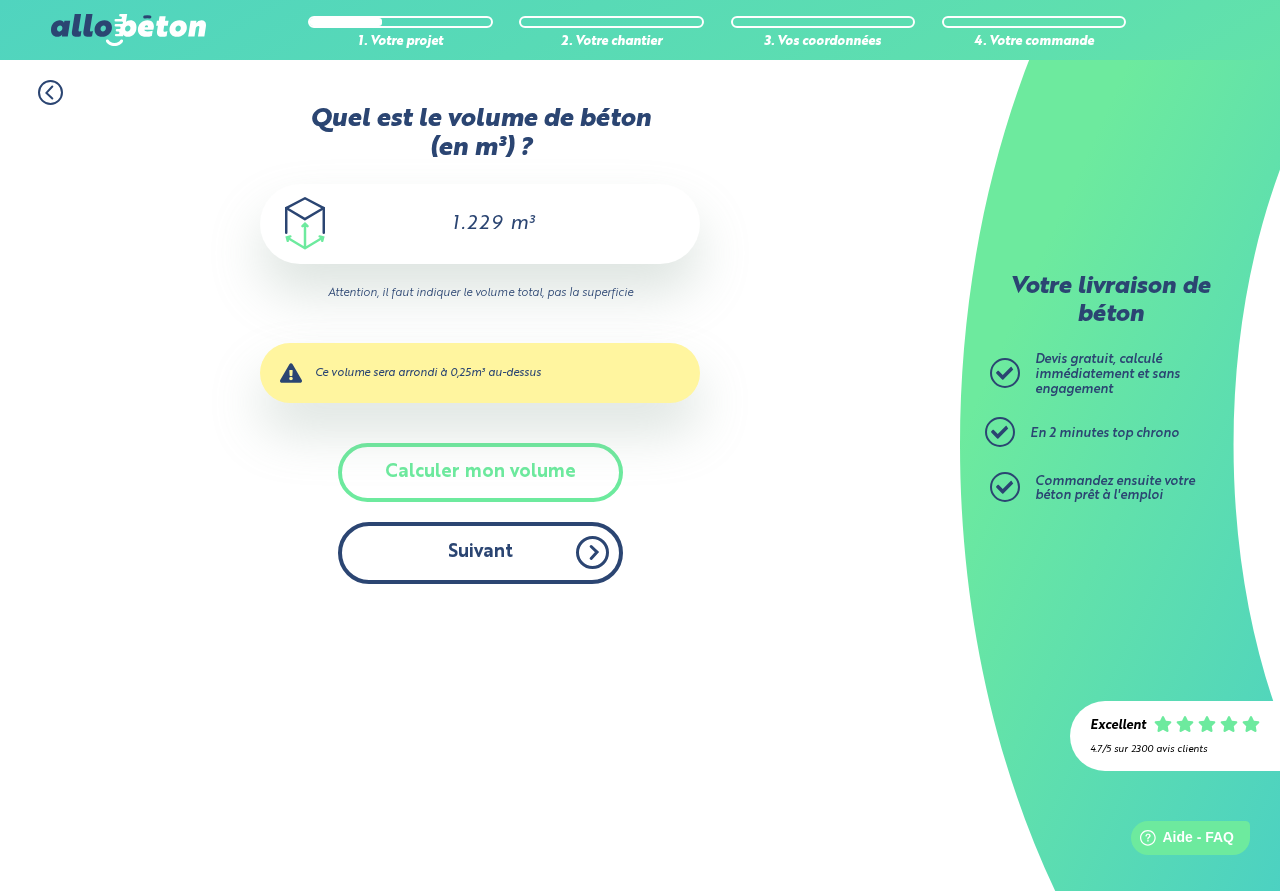 click on "Suivant" at bounding box center [480, 552] 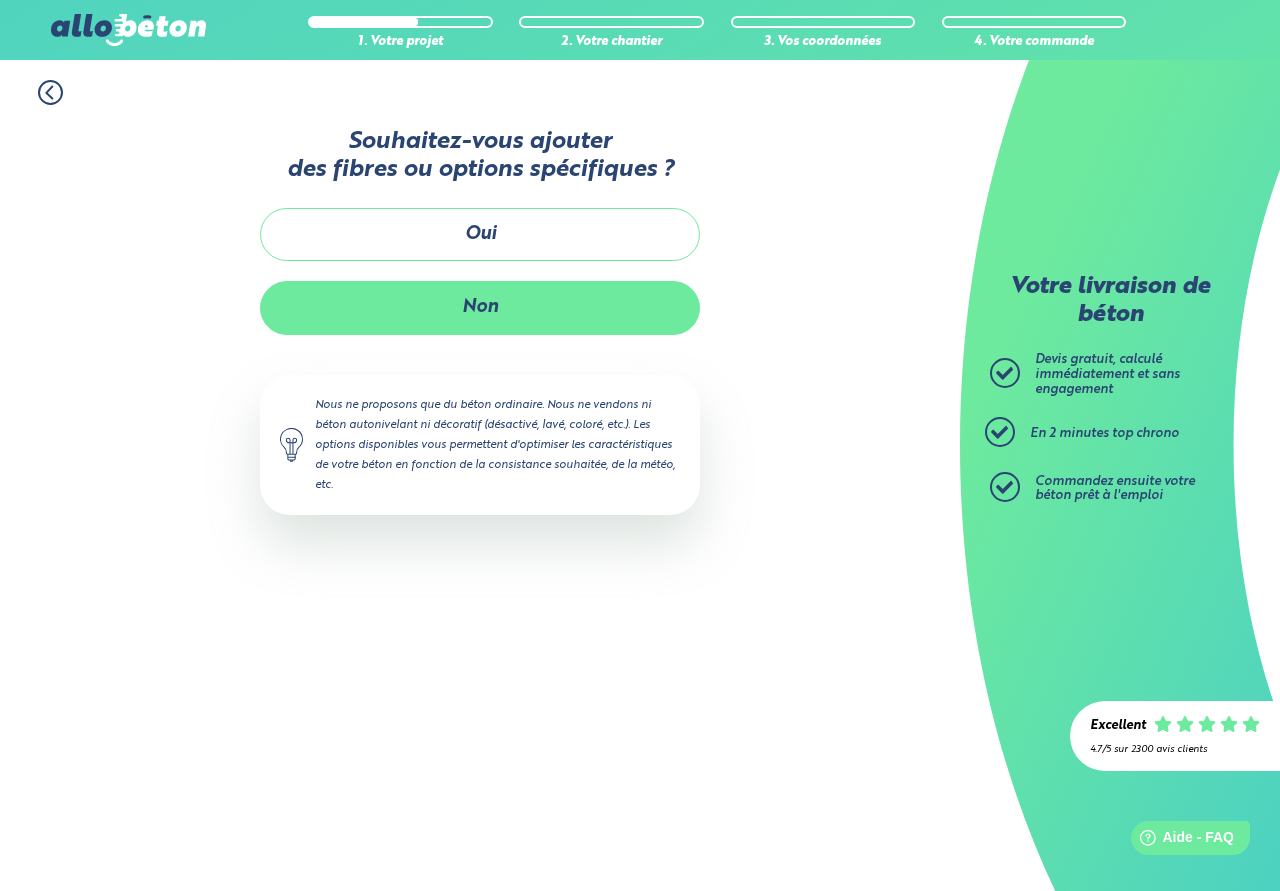 click on "Non" at bounding box center [480, 307] 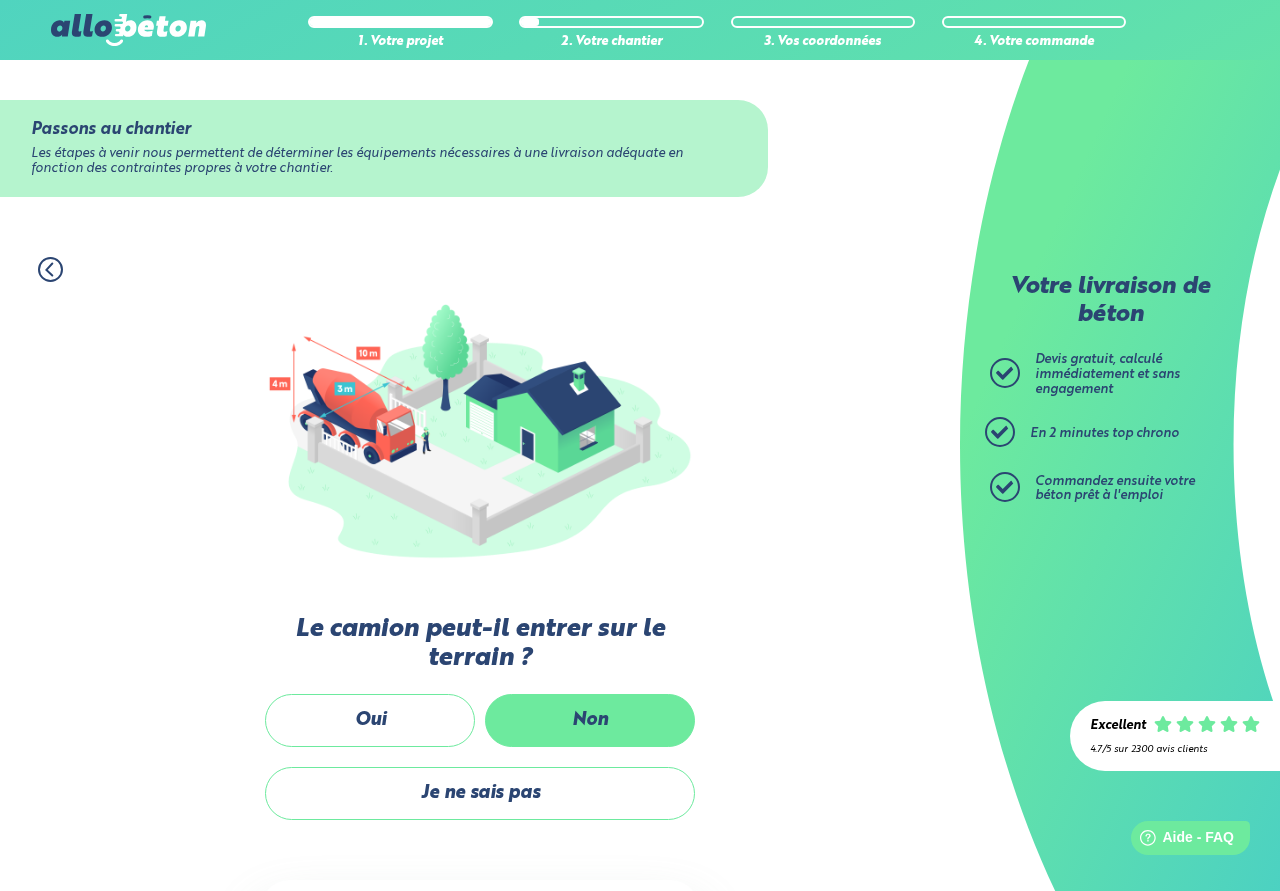 drag, startPoint x: 598, startPoint y: 706, endPoint x: 643, endPoint y: 675, distance: 54.644306 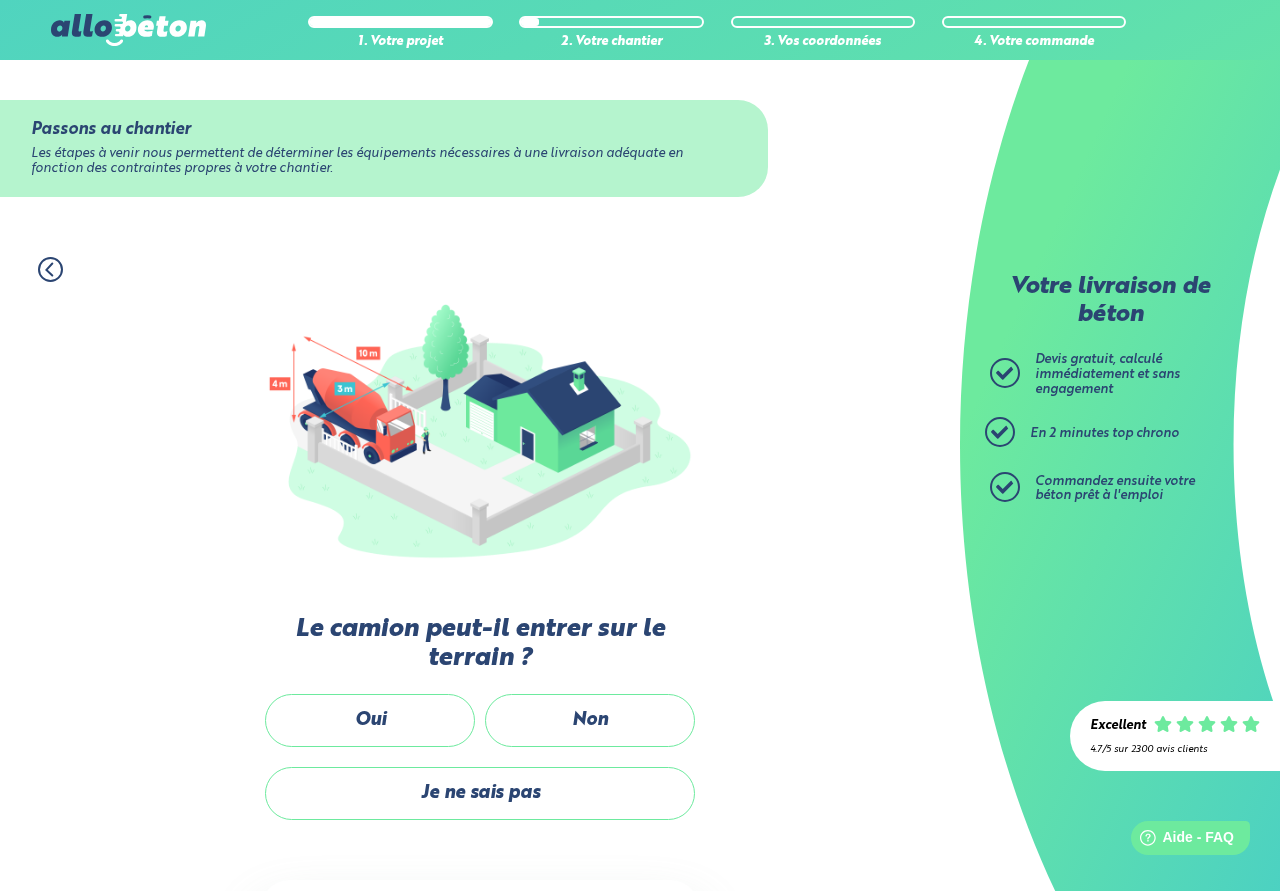 click on "Non" at bounding box center (0, 0) 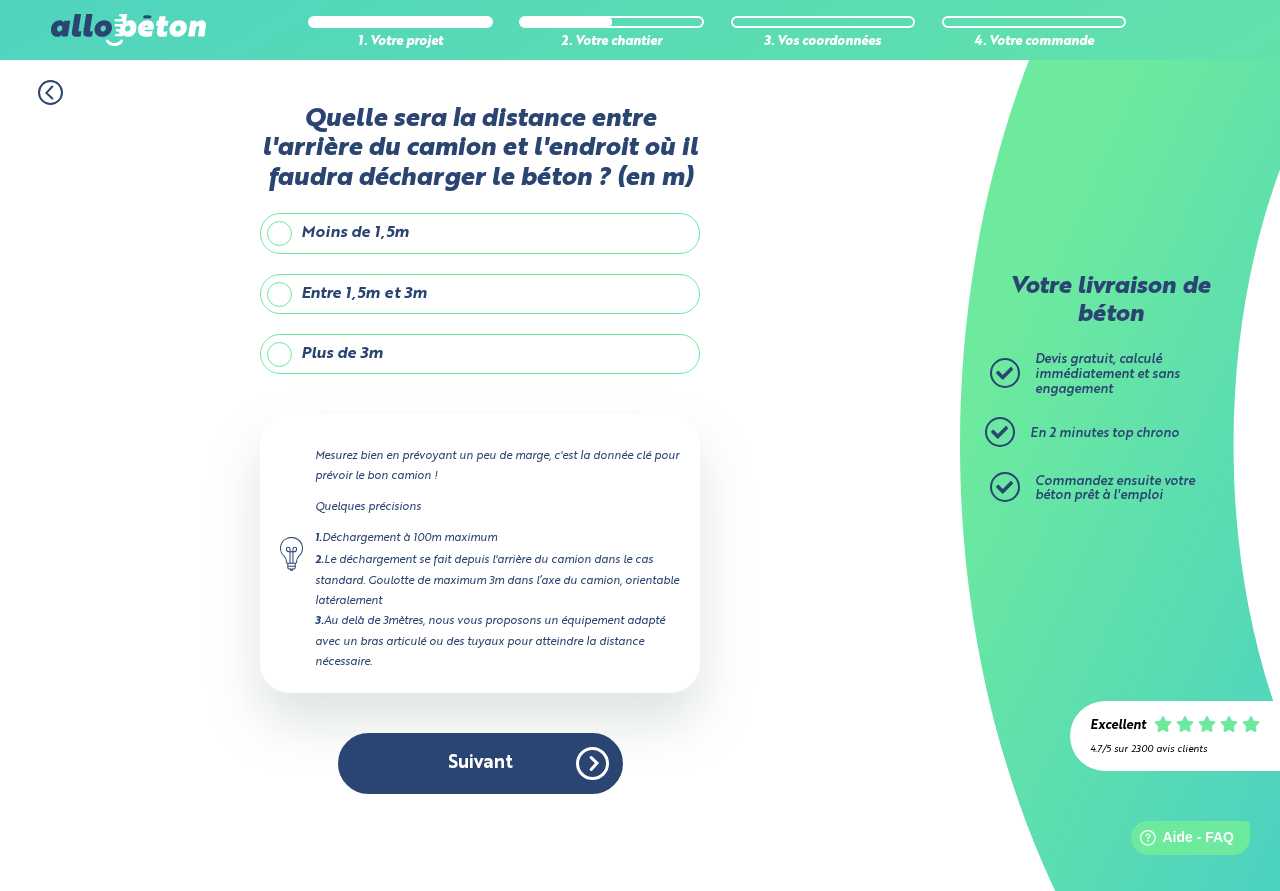 click on "Plus de 3m" at bounding box center (480, 354) 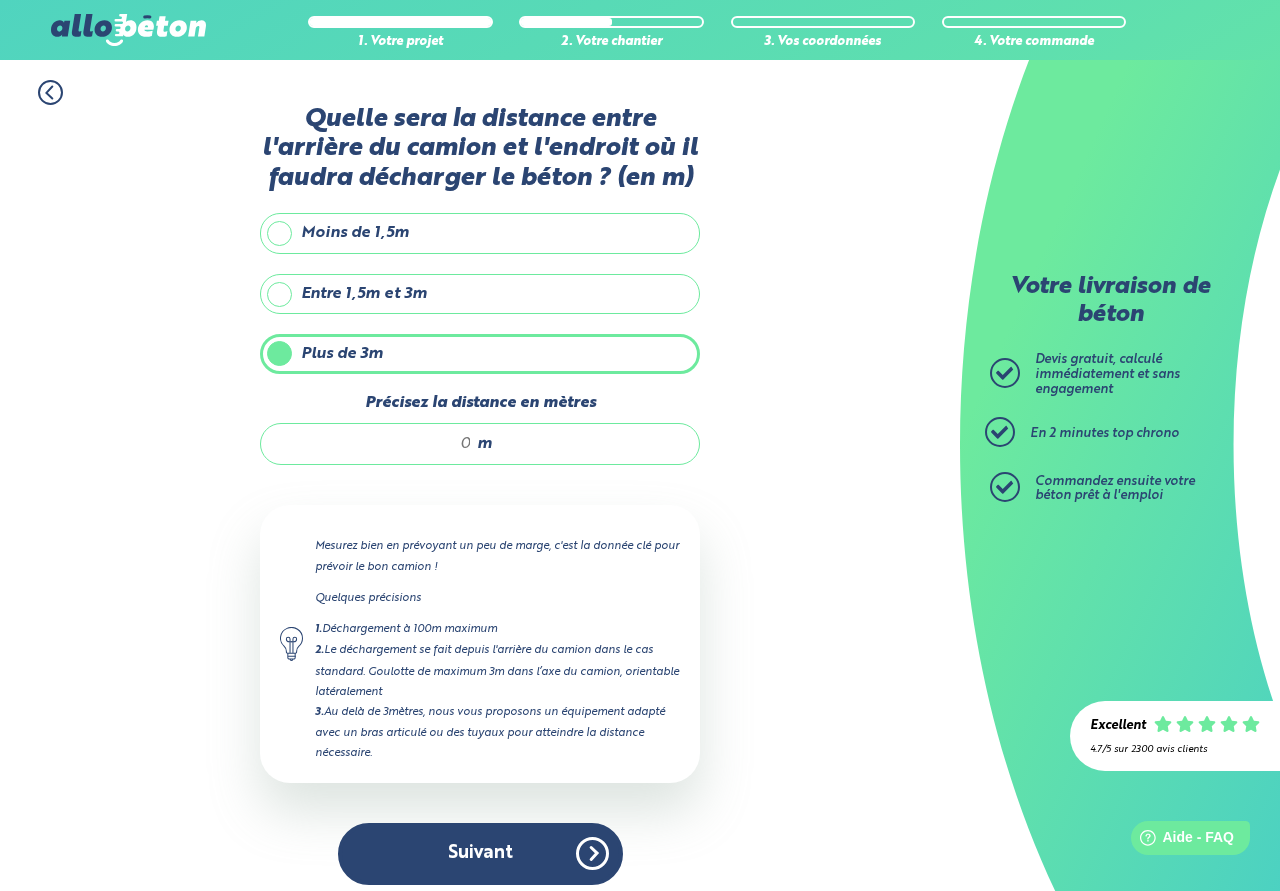 click on "Précisez la distance en mètres" at bounding box center [376, 444] 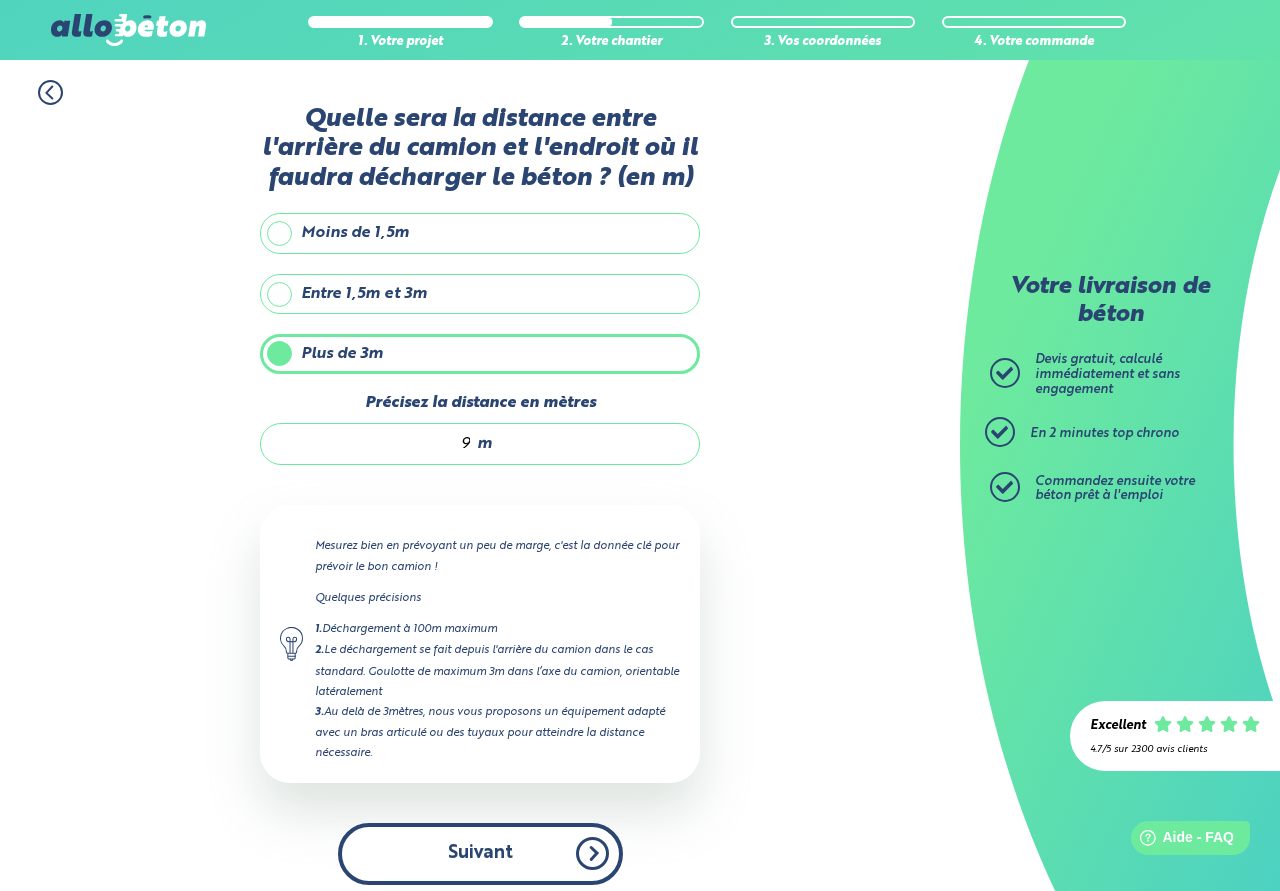 type on "9" 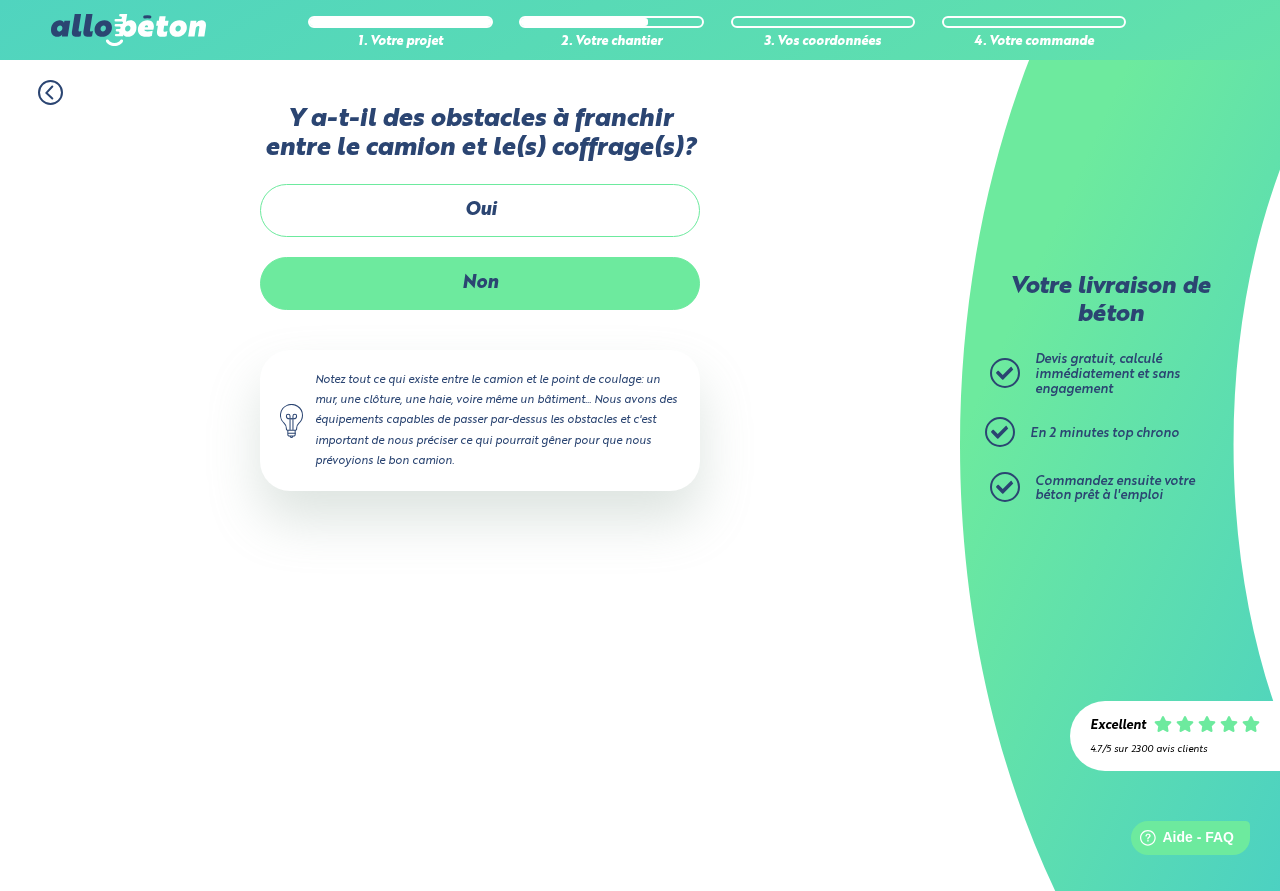click on "Non" at bounding box center [480, 283] 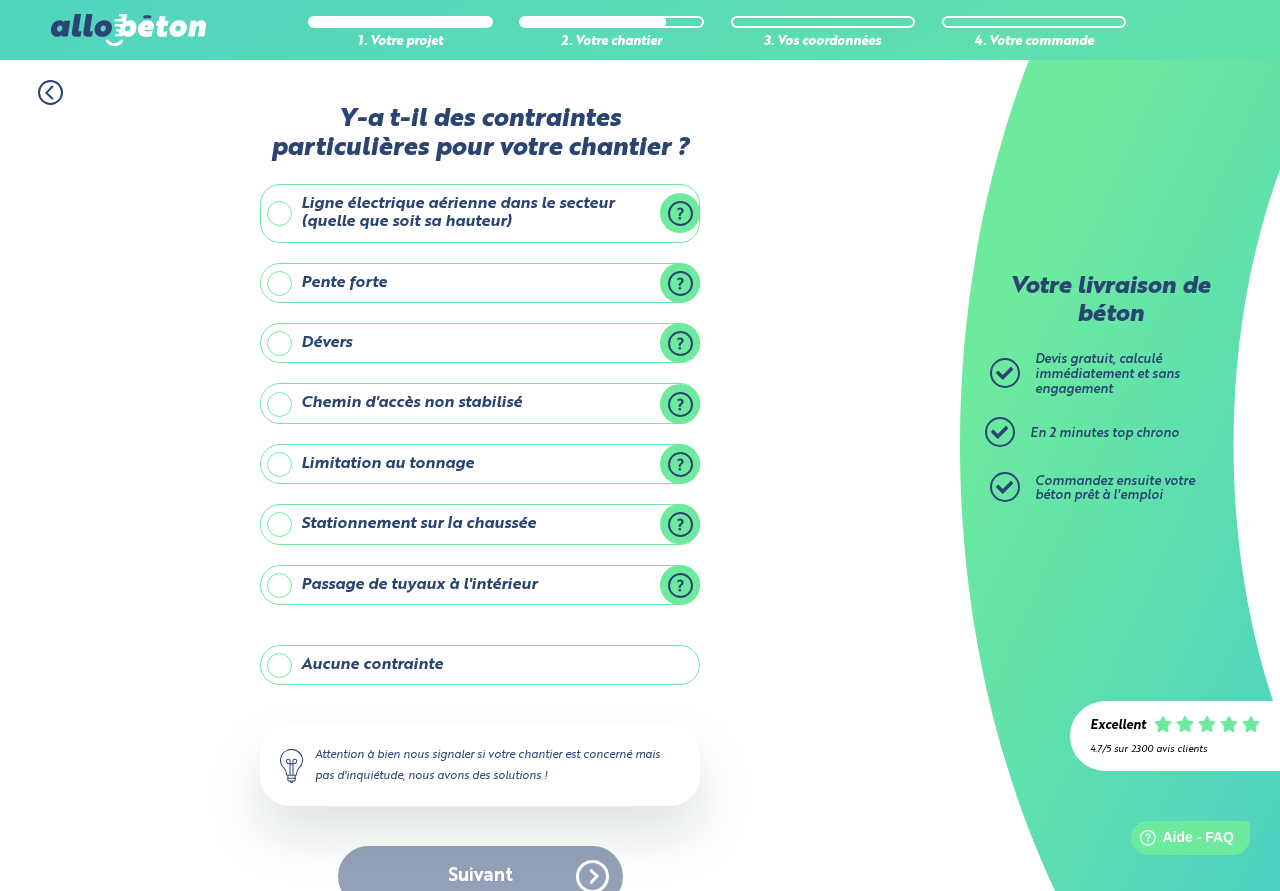 click 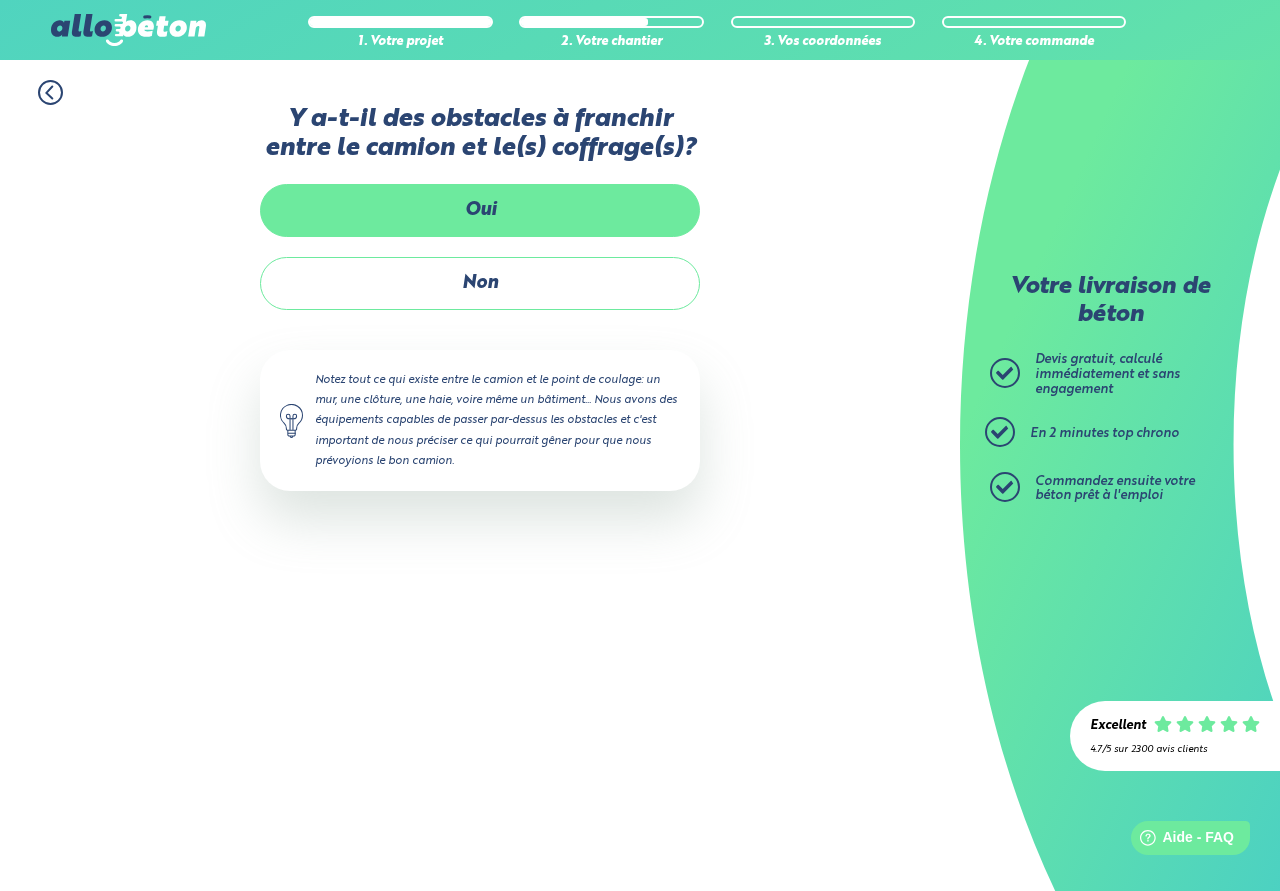 click on "Oui" at bounding box center [480, 210] 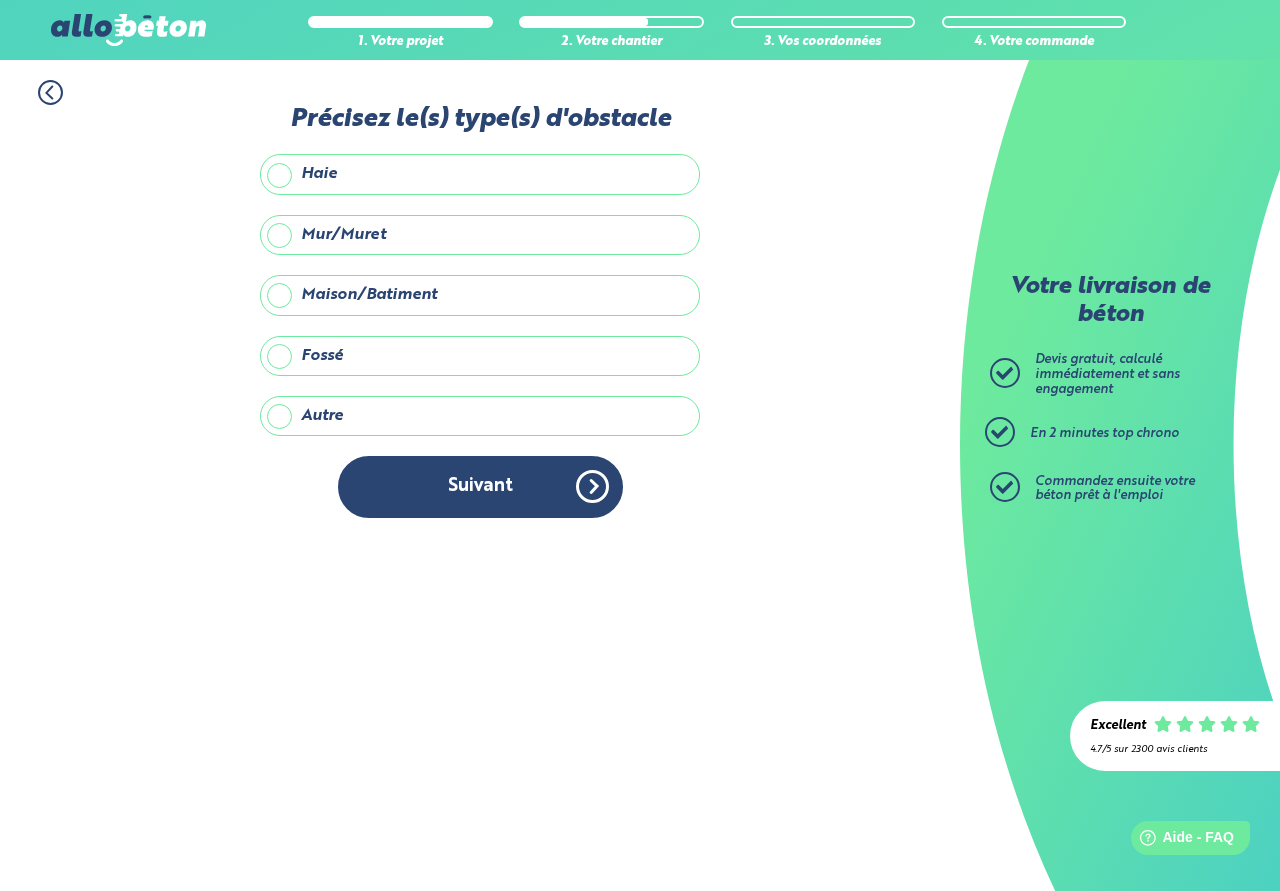 click on "Fossé" at bounding box center (480, 356) 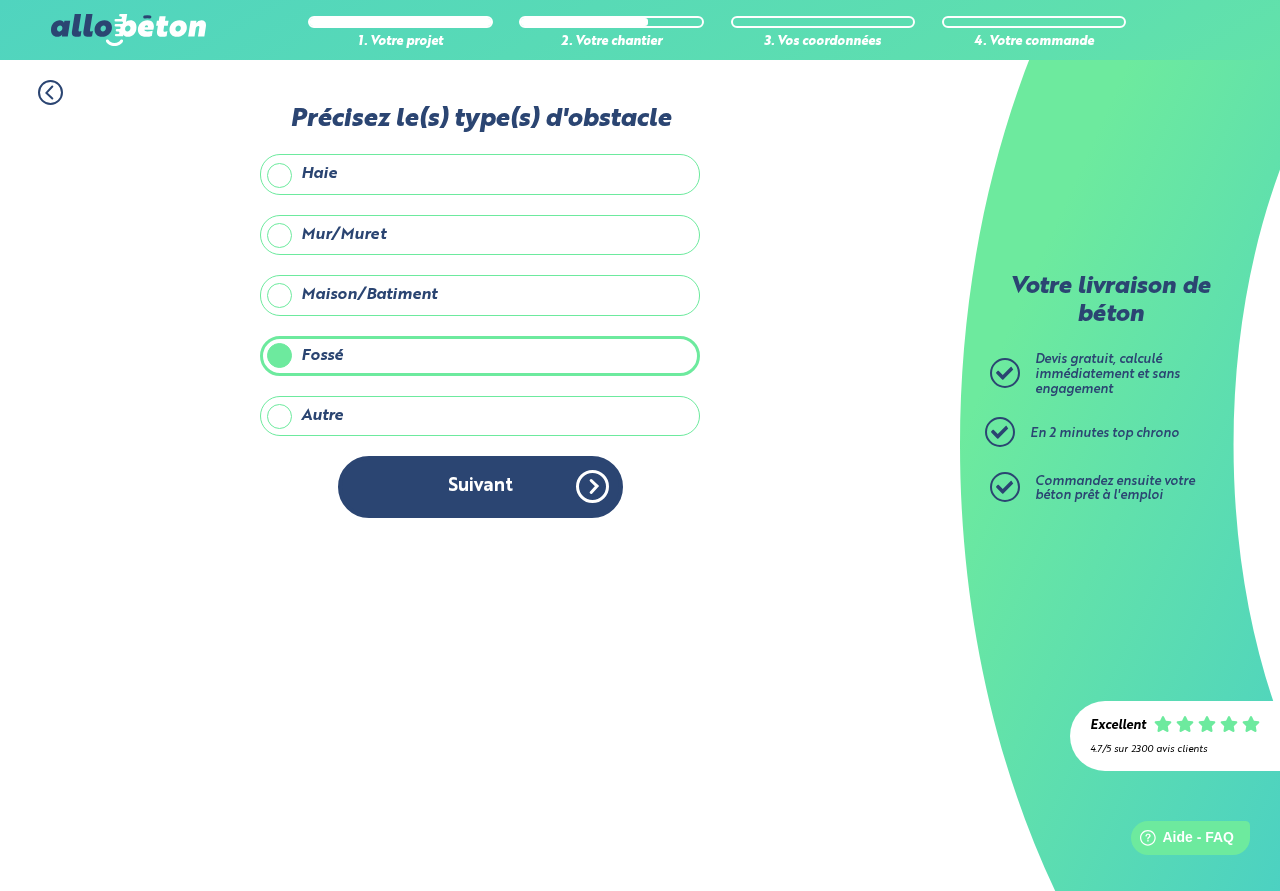 drag, startPoint x: 284, startPoint y: 173, endPoint x: 277, endPoint y: 189, distance: 17.464249 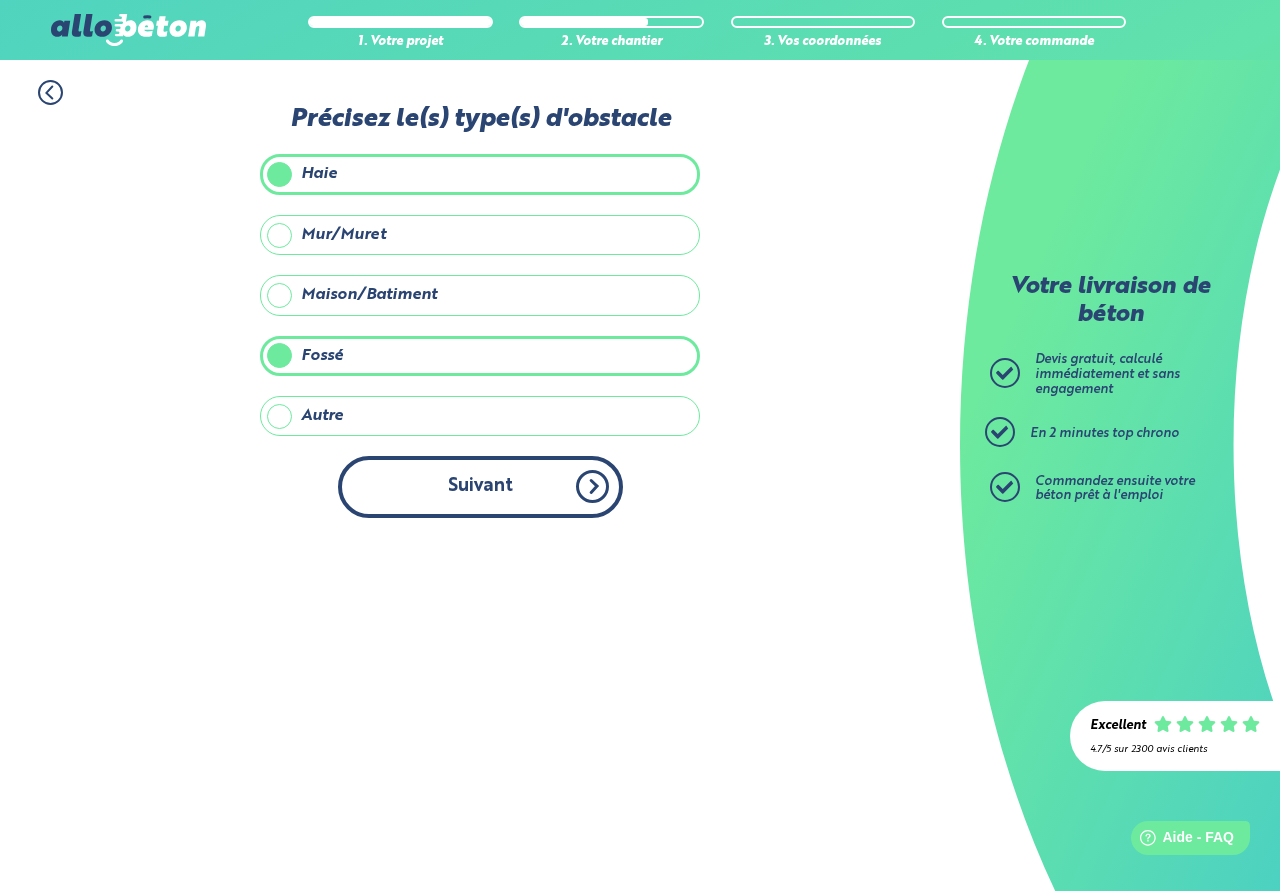 click on "Suivant" at bounding box center [480, 486] 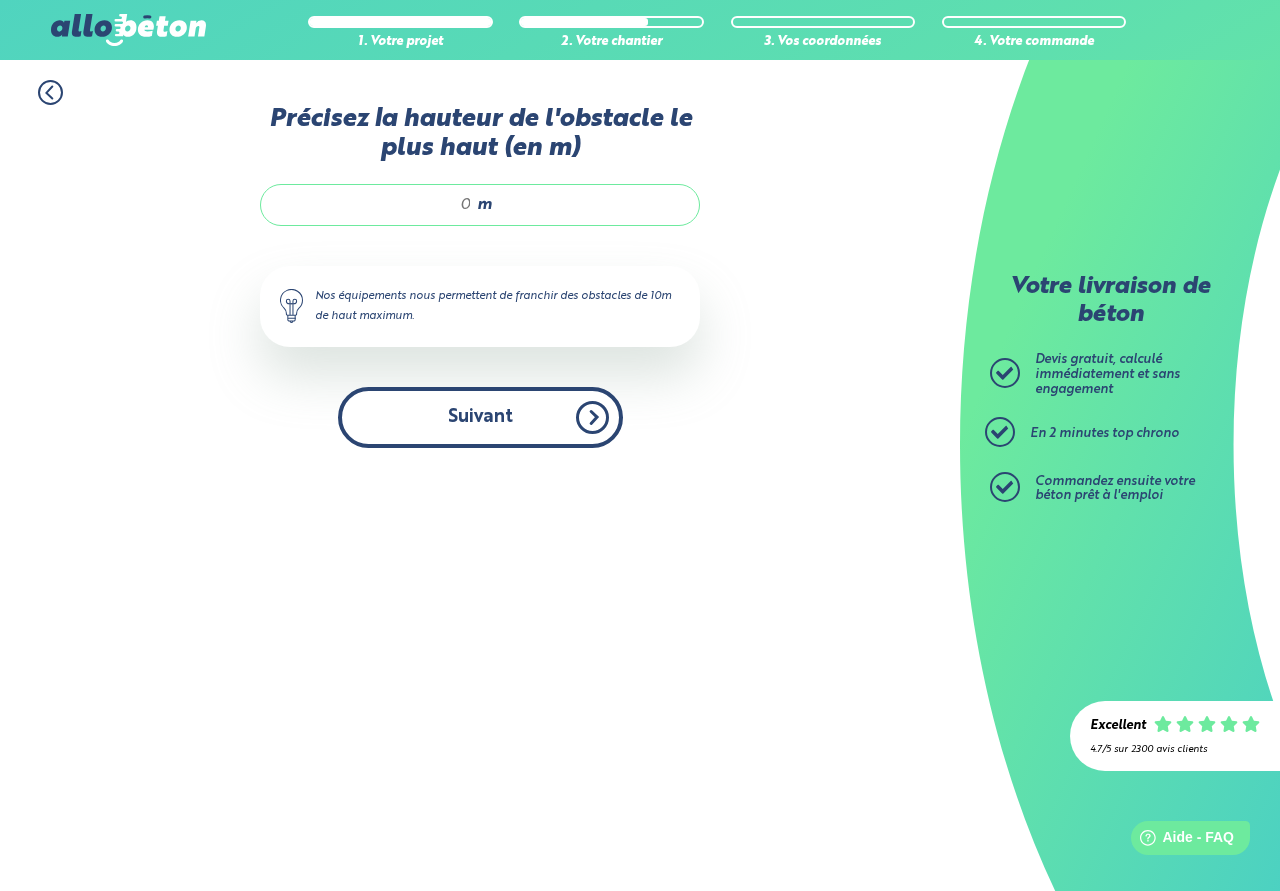 click on "Suivant" at bounding box center (480, 417) 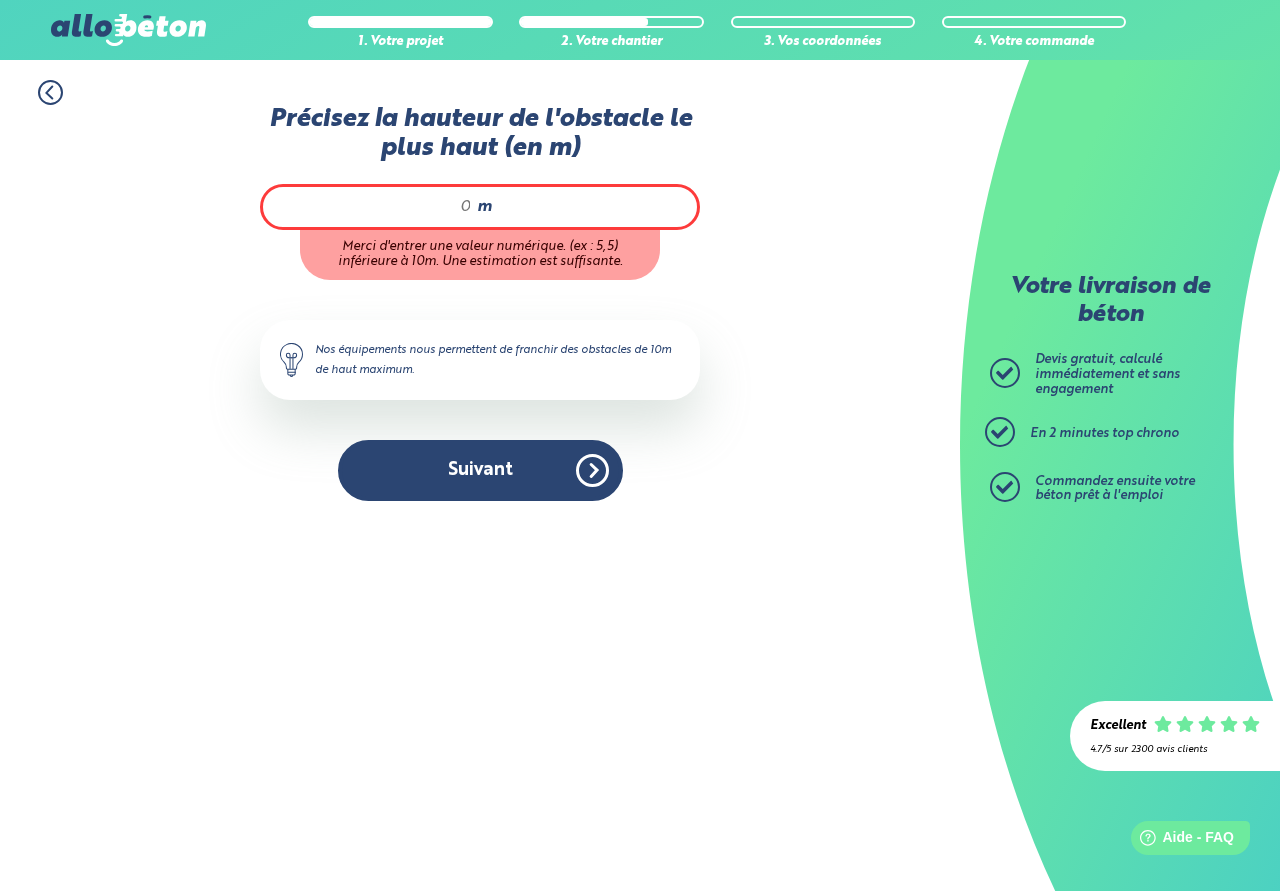 type on "0" 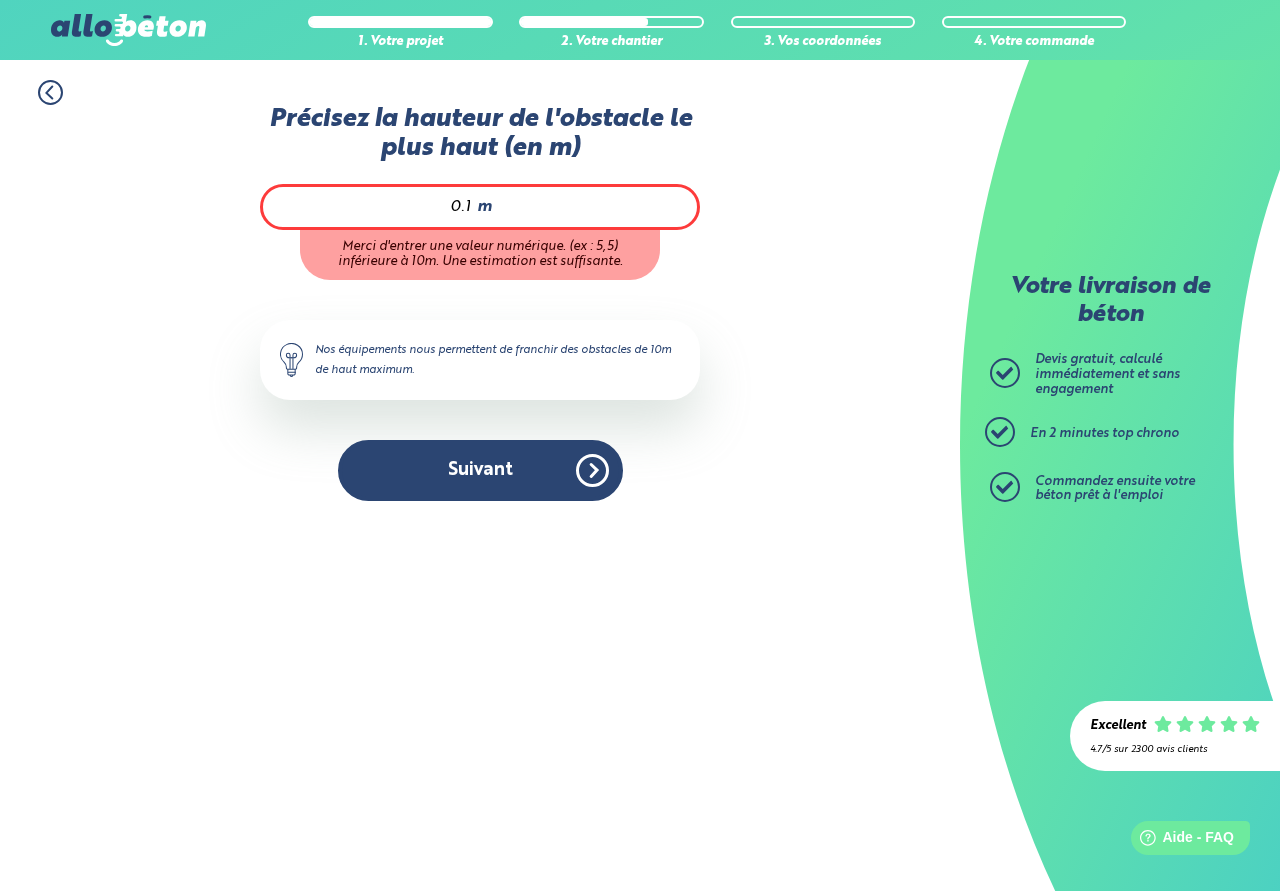 type on "0.1" 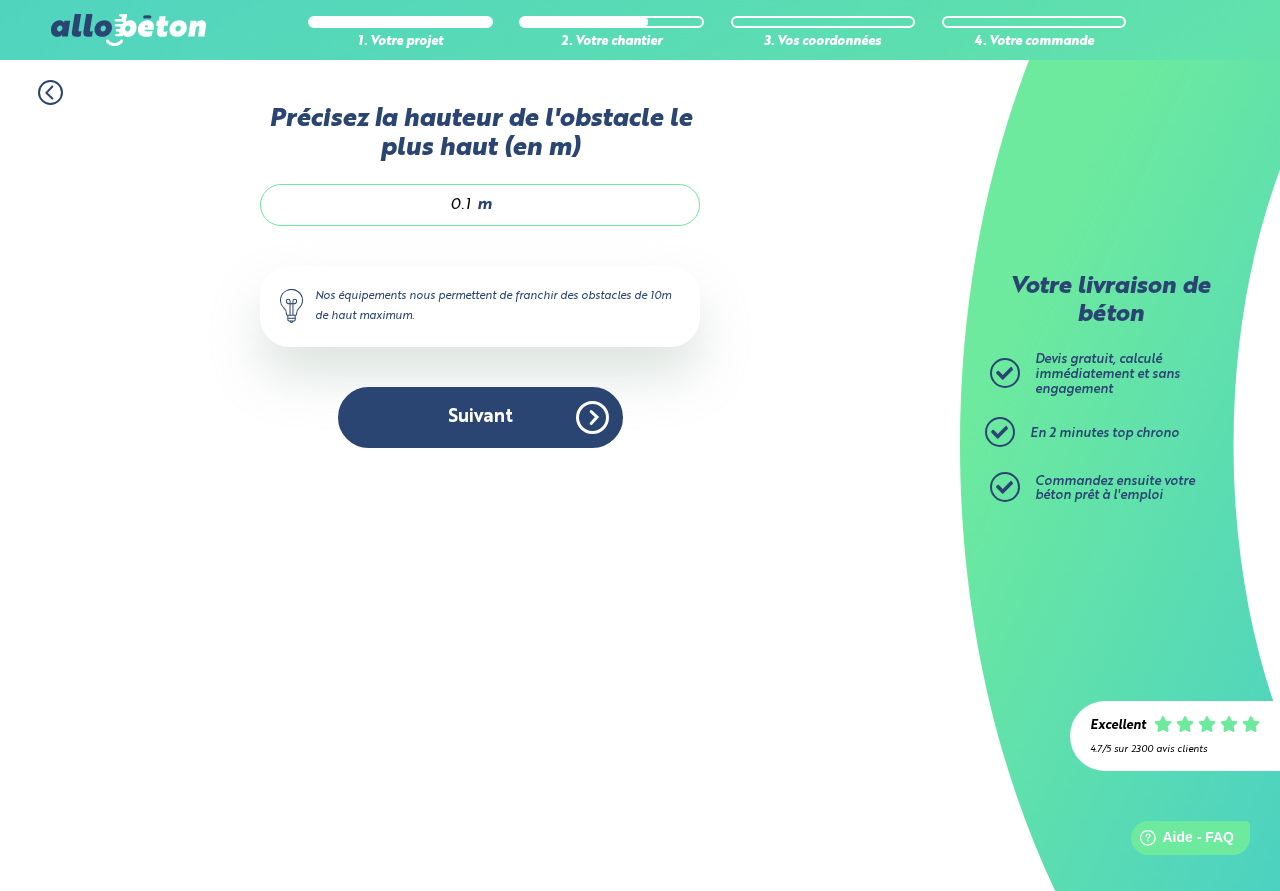 click on "Accueil
Livraison Béton
Centrale béton à proximité
Livraison béton Ille-et-Vilaine
Livraison de béton dans l'Ille-et-Vilaine ([POSTAL_CODE]) : devis pour la livraison de toupie béton
Toupie béton Ille-et-Vilaine : Demandez un devis  gratuit  sur allobéton.com :
devis immédiat sans engagement. Commandez ensuite directement votre béton prêt à l'emploi !
Votre livraison de béton
Devis gratuit,
calculé immédiatement et sans engagement
En 2" at bounding box center [480, 475] 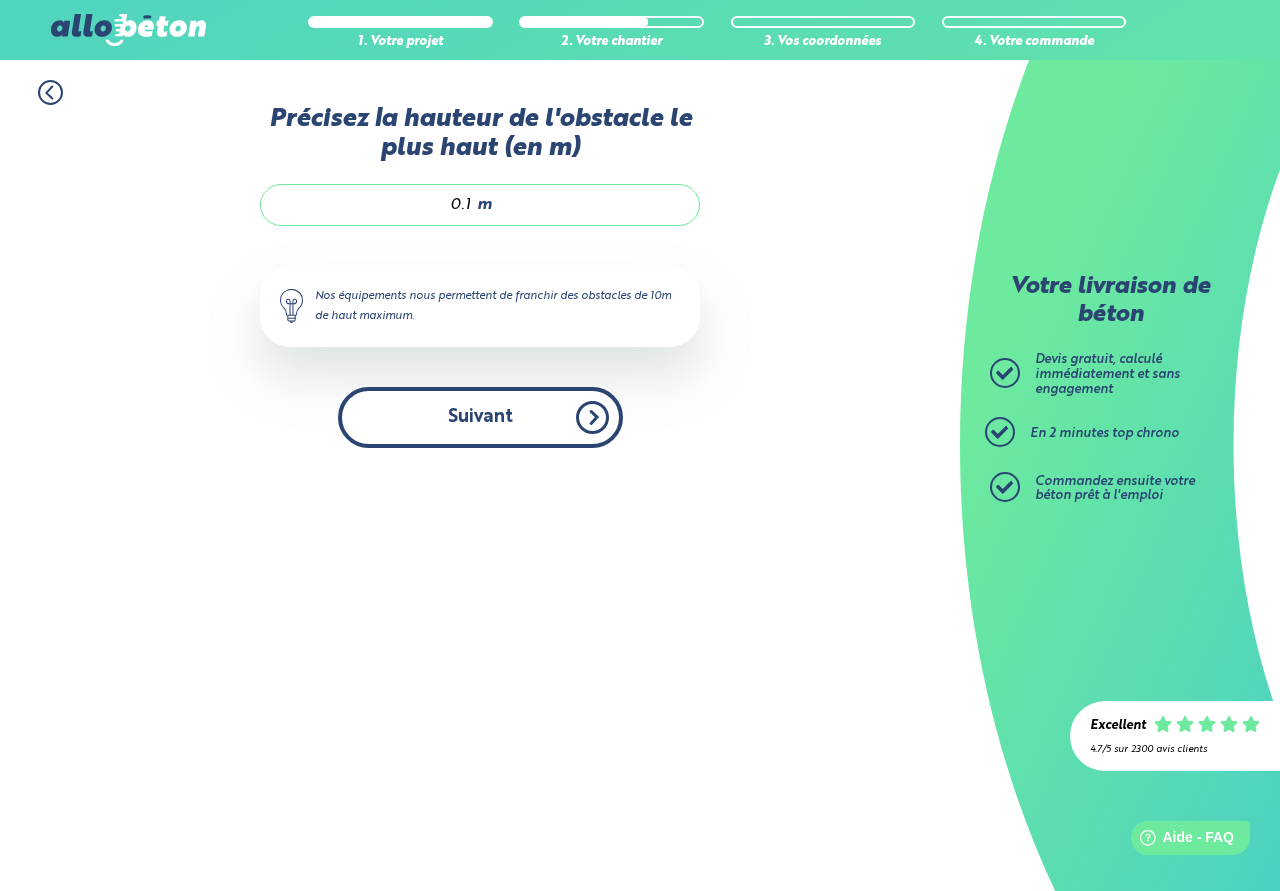 click on "Suivant" at bounding box center [480, 417] 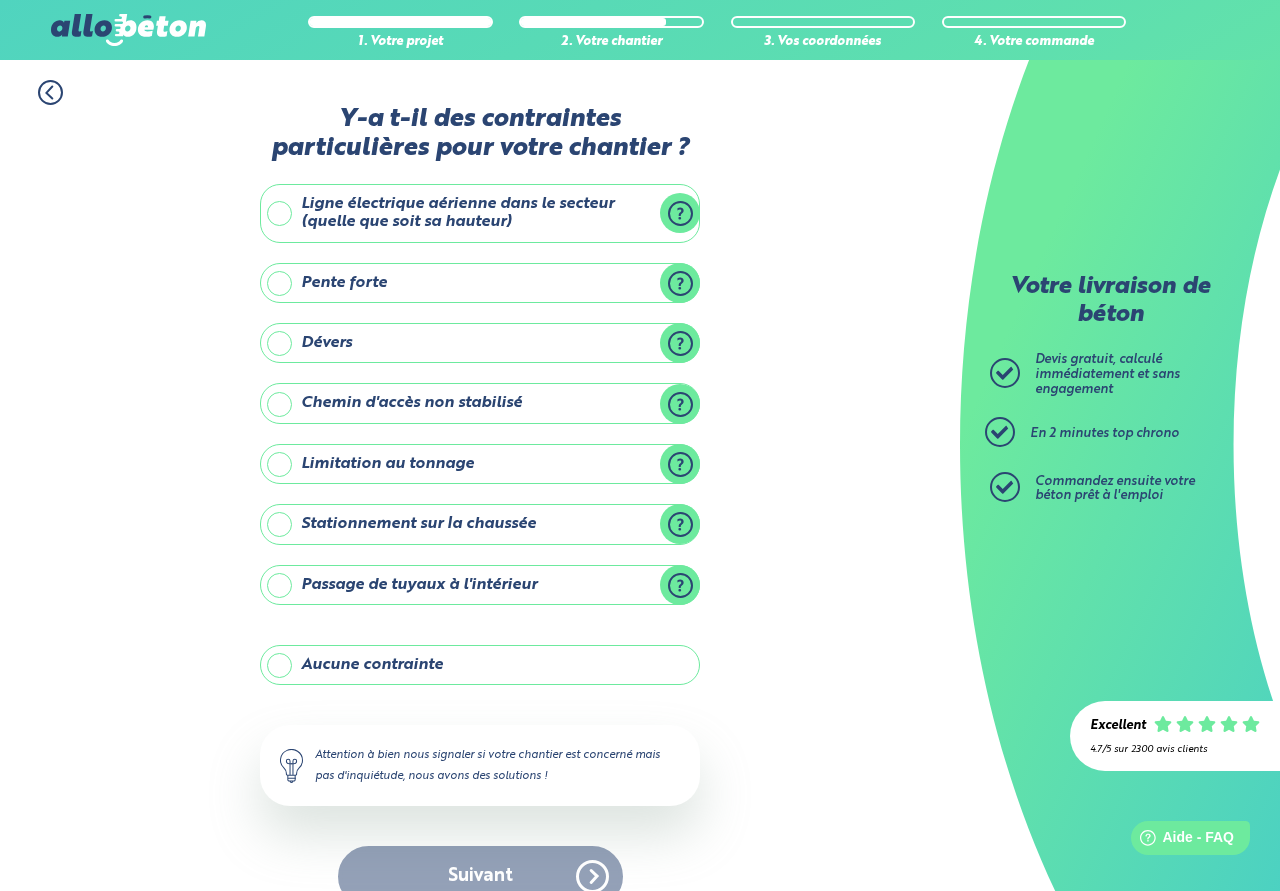 click on "Aucune contrainte" at bounding box center [480, 665] 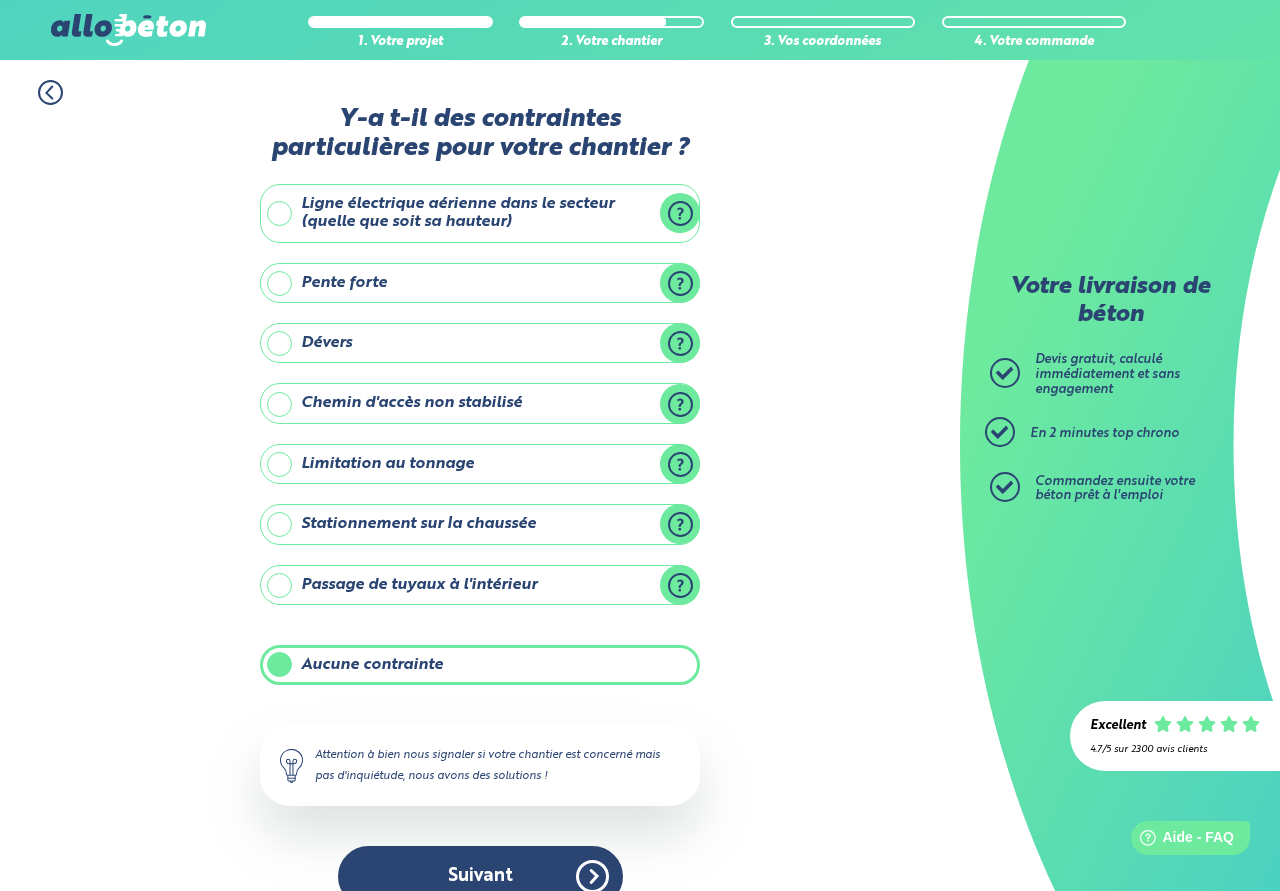 scroll, scrollTop: 36, scrollLeft: 0, axis: vertical 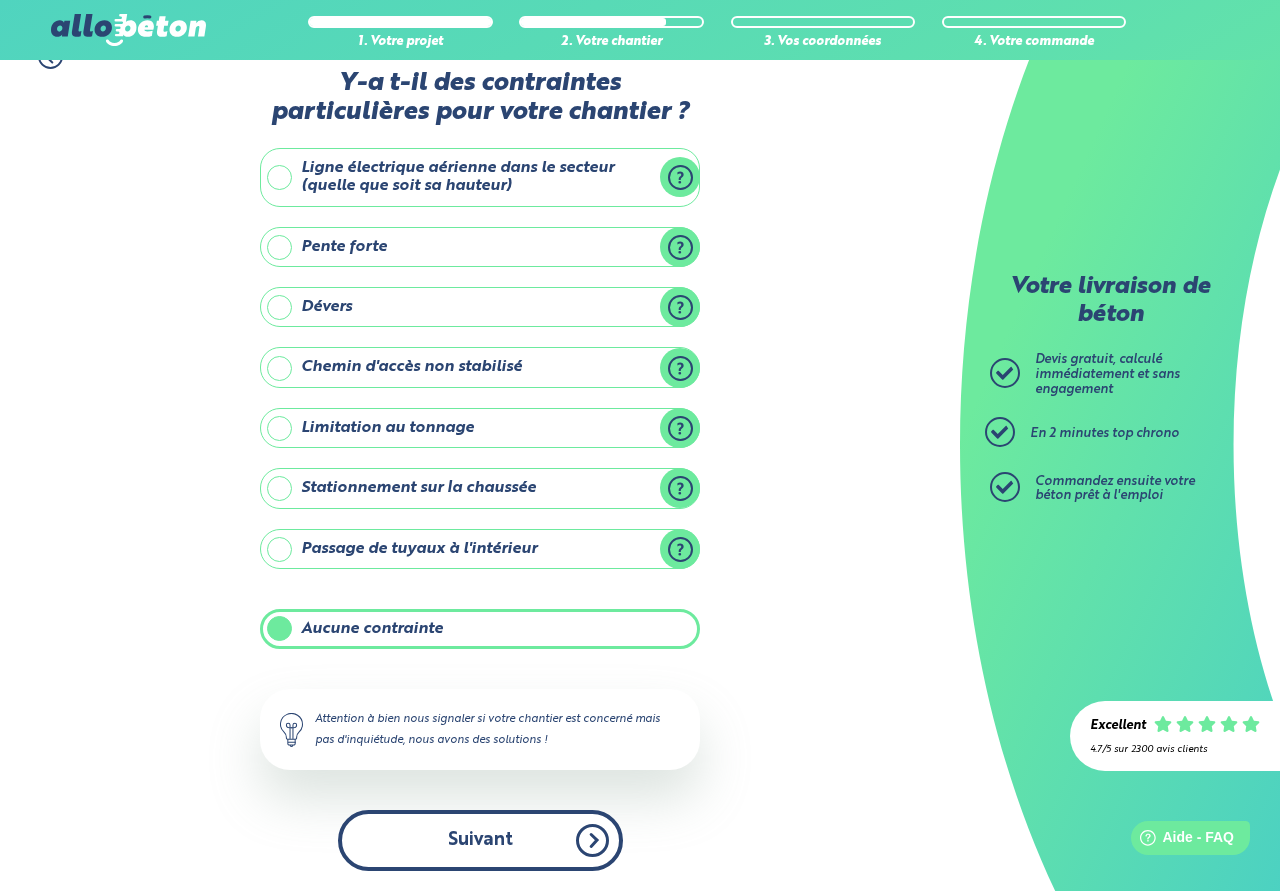 click on "Suivant" at bounding box center [480, 840] 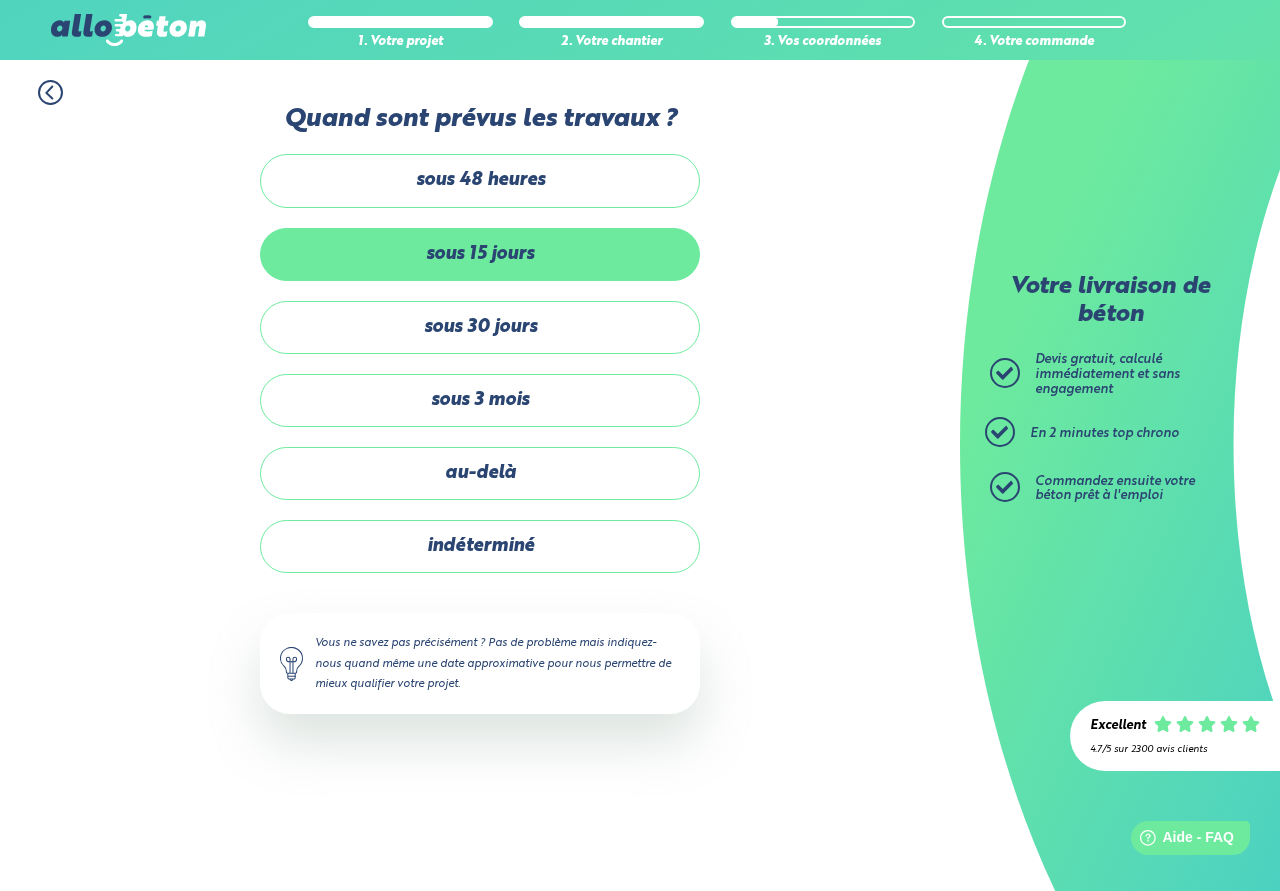 click on "sous 15 jours" at bounding box center [480, 254] 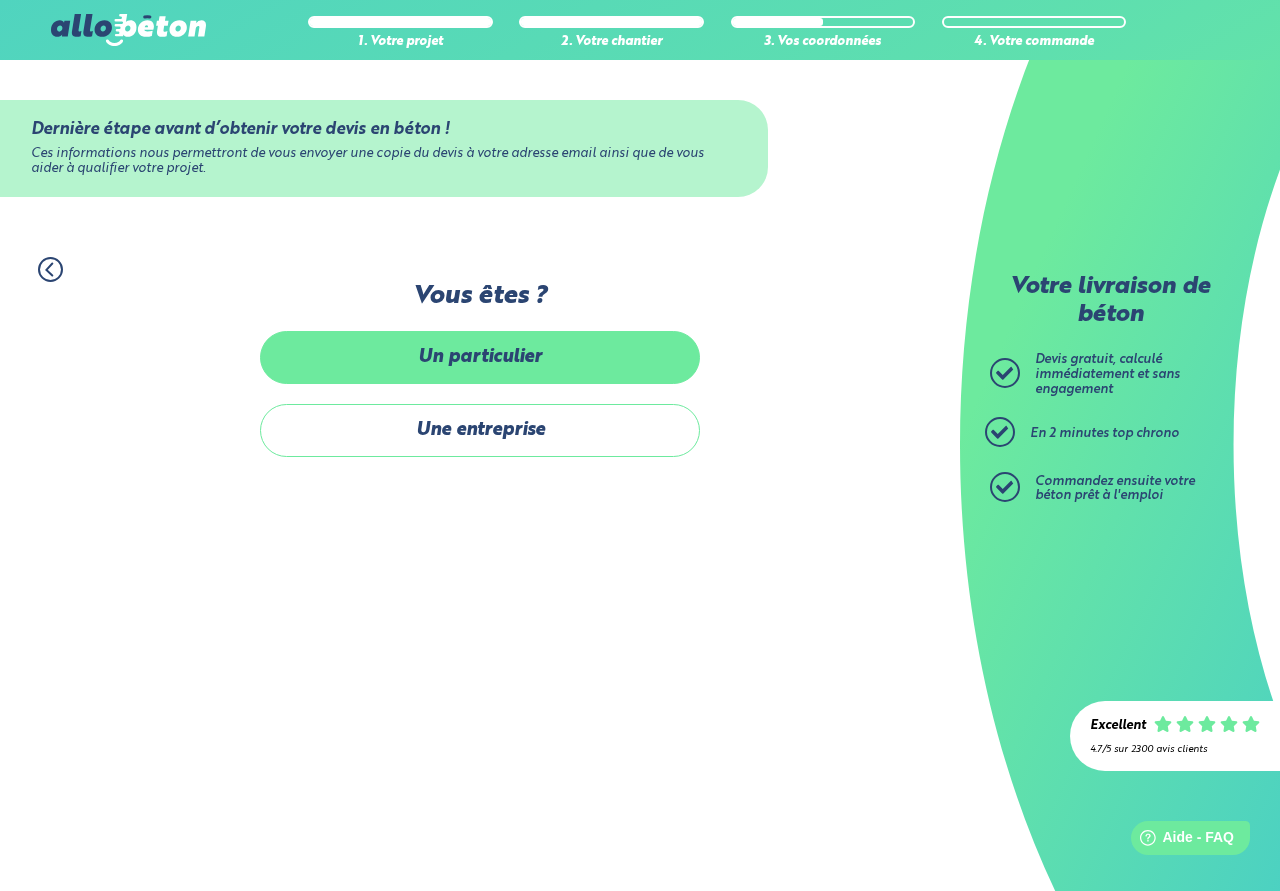click on "Un particulier" at bounding box center (480, 357) 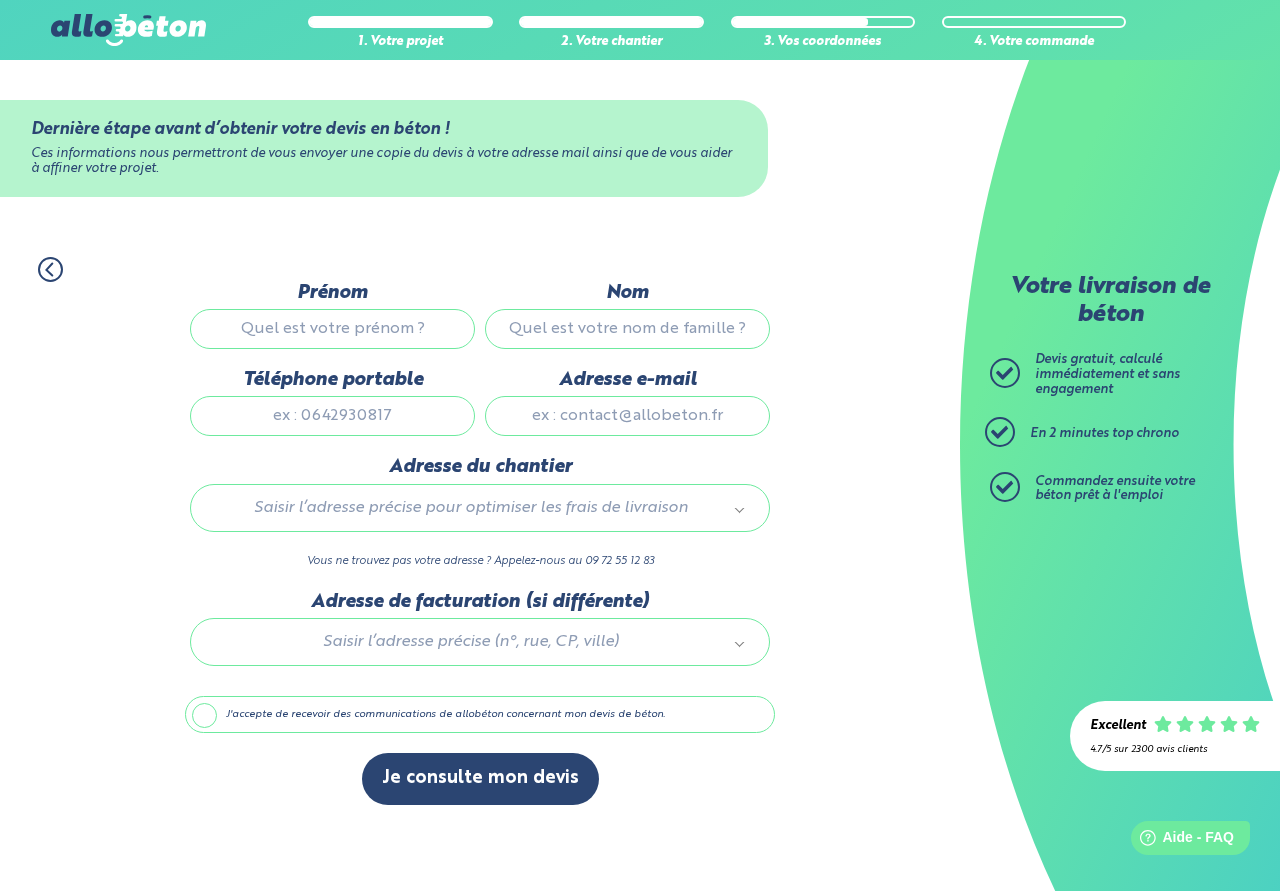 click on "Prénom" at bounding box center [332, 329] 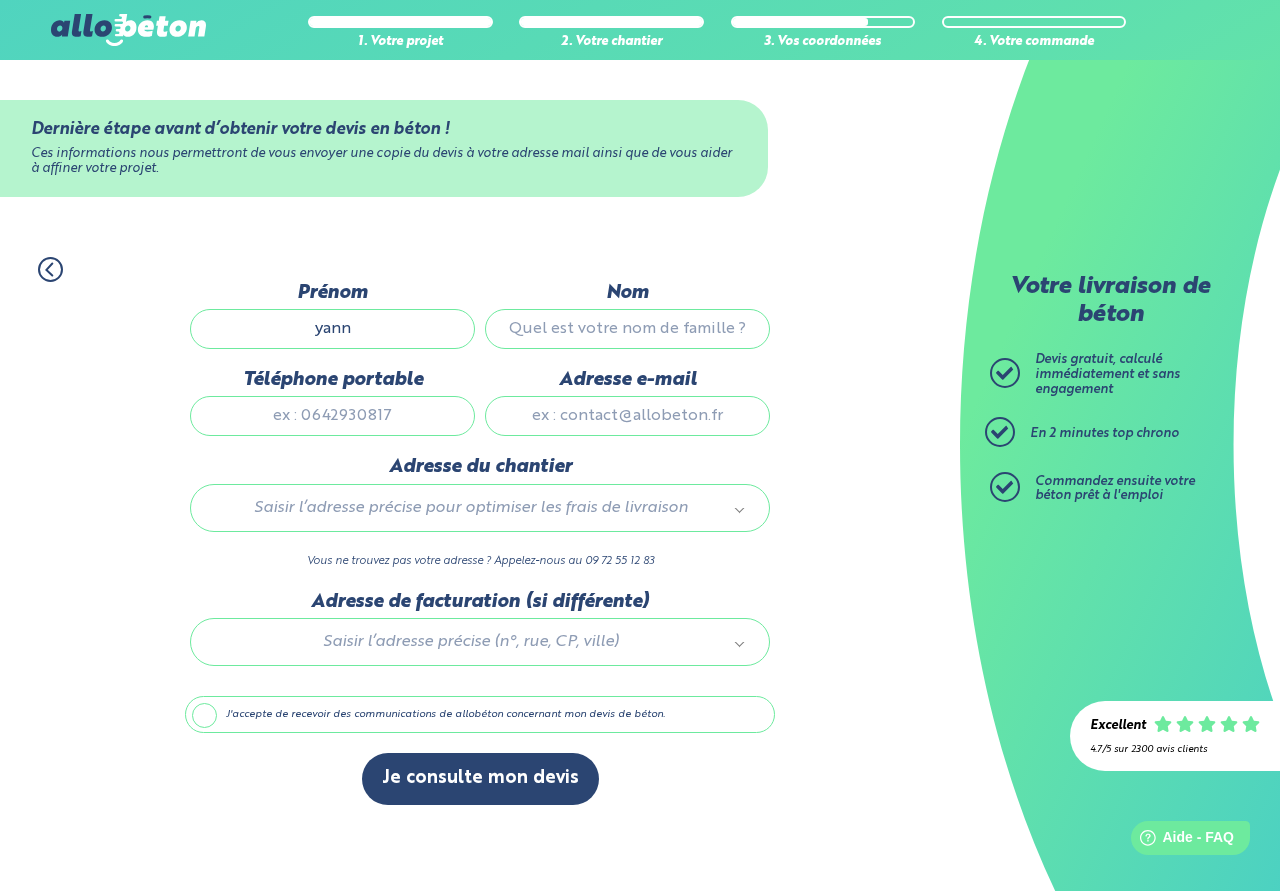 type on "yann" 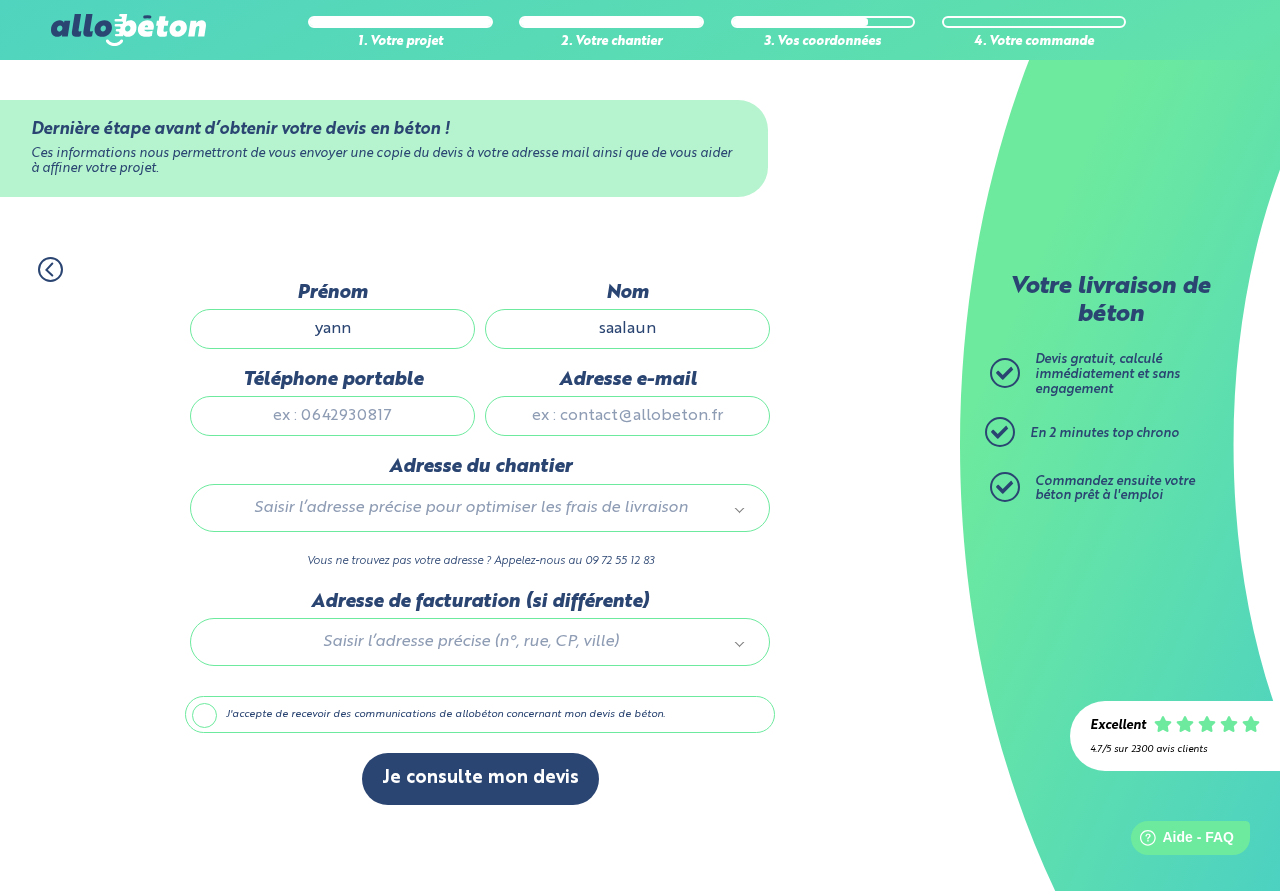 click on "saalaun" at bounding box center (627, 329) 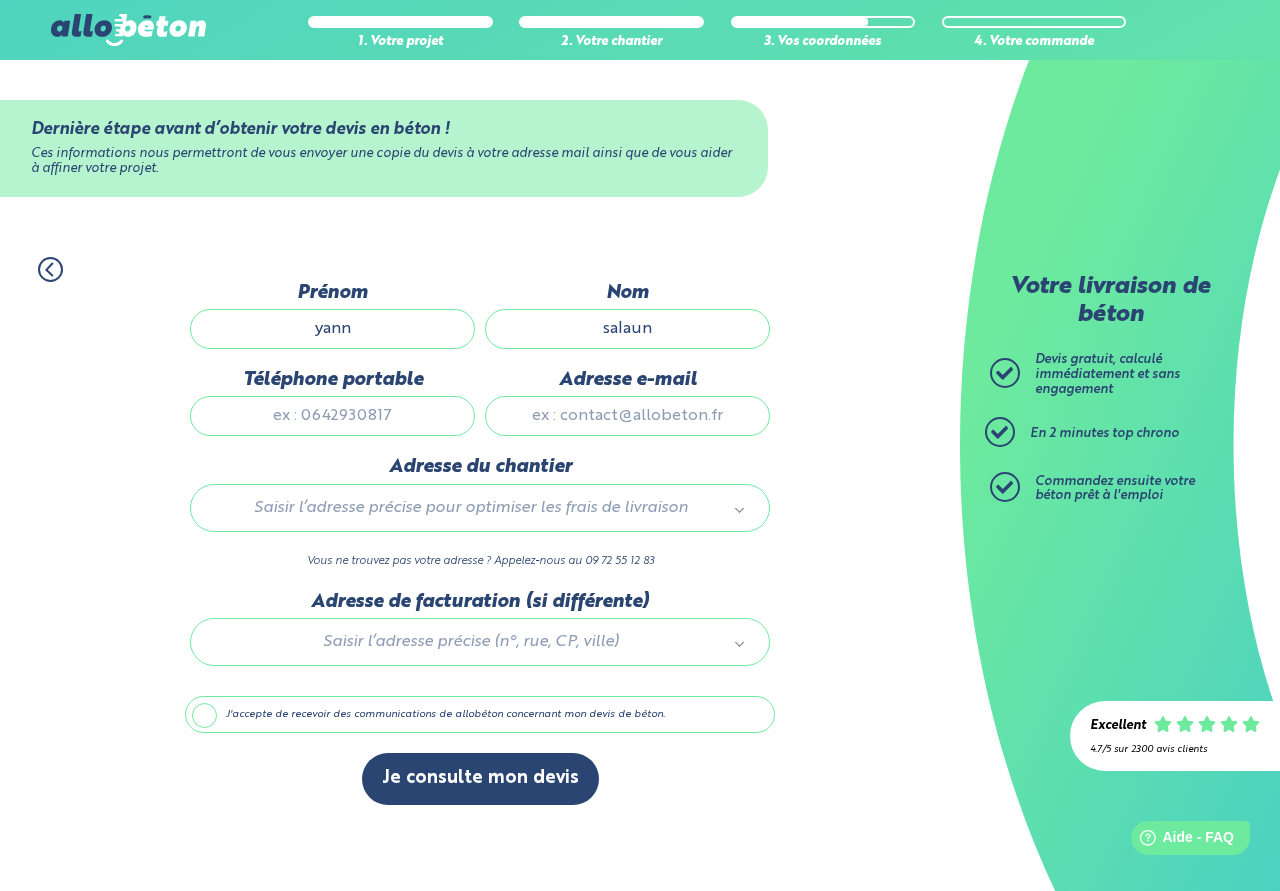 type on "salaun" 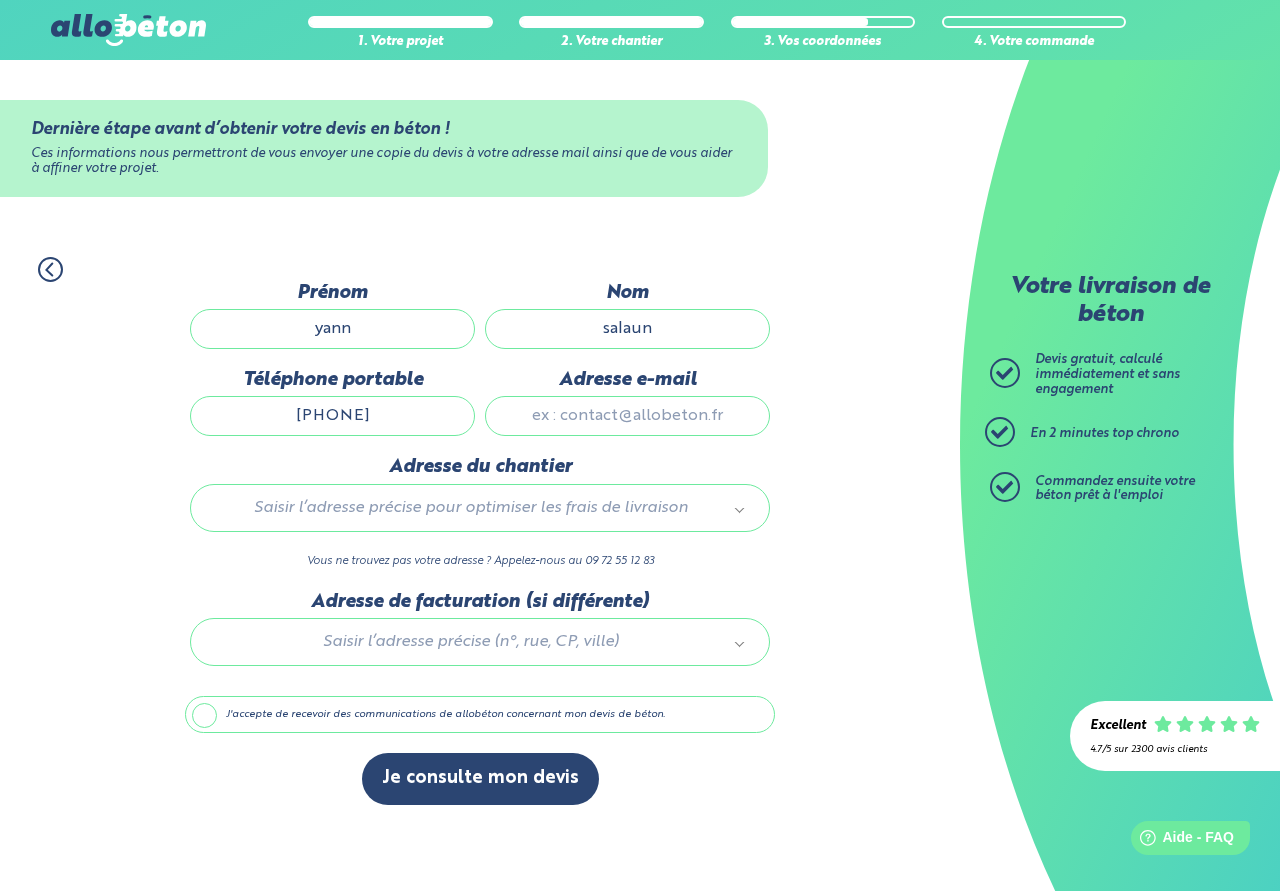 type on "[PHONE]" 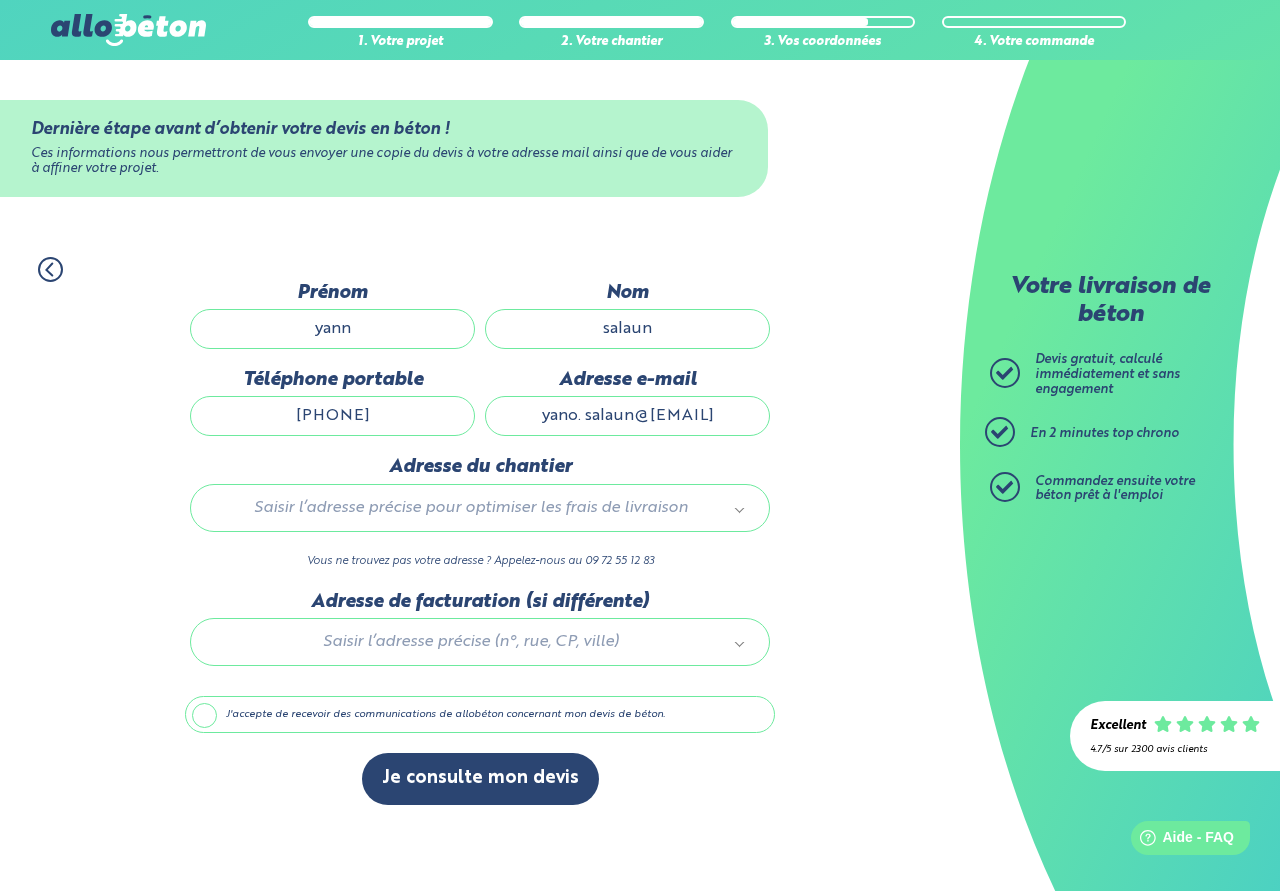 drag, startPoint x: 576, startPoint y: 423, endPoint x: 600, endPoint y: 419, distance: 24.33105 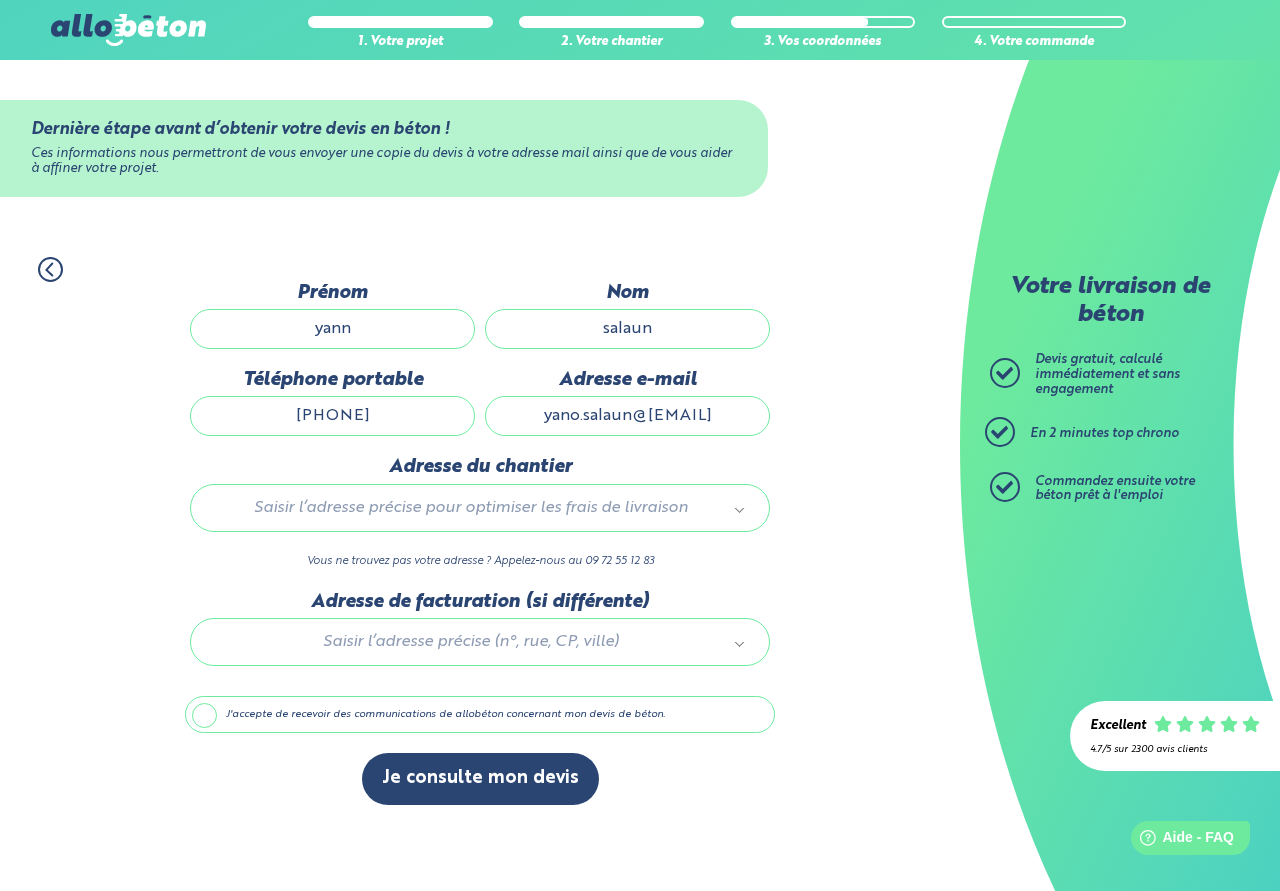 type on "yano.salaun@[EMAIL]" 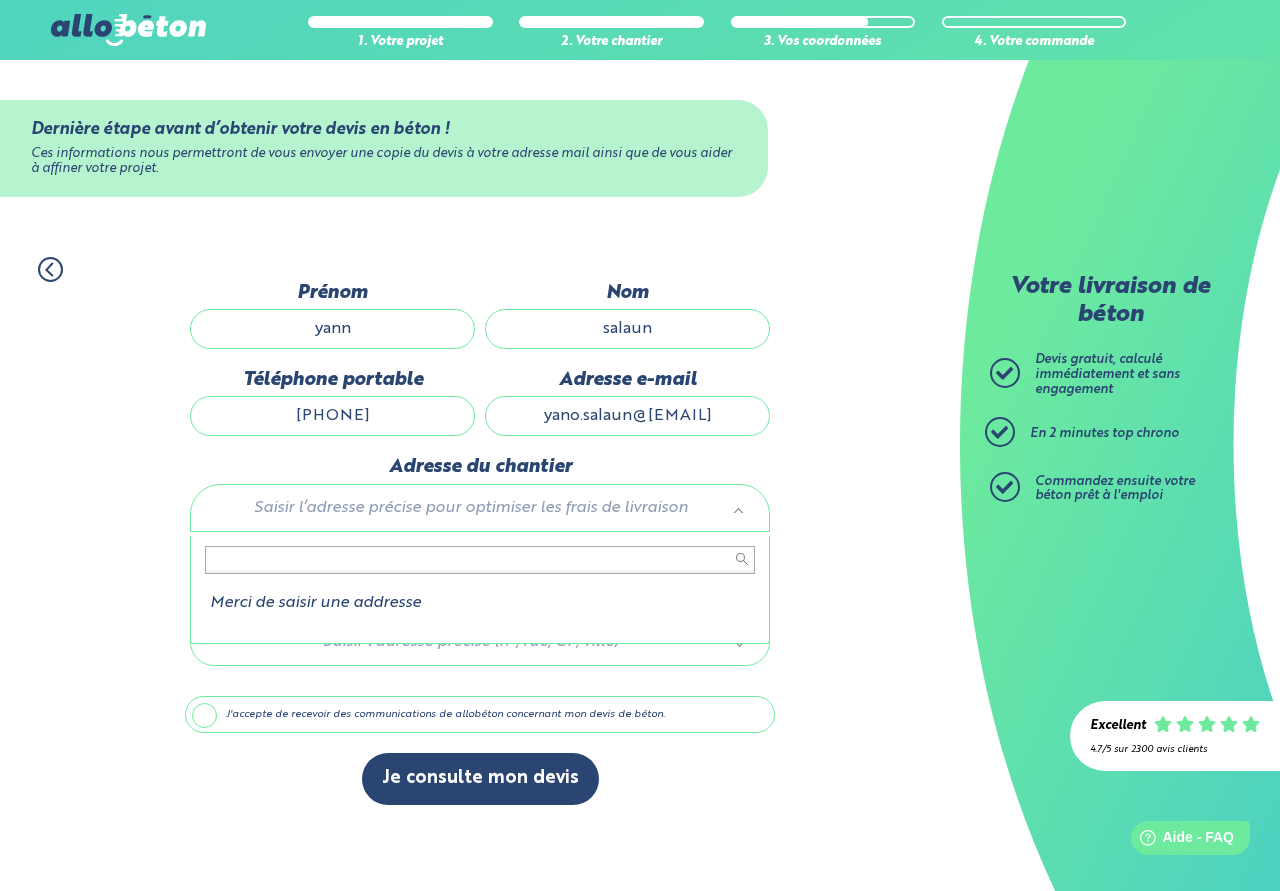 click at bounding box center [480, 560] 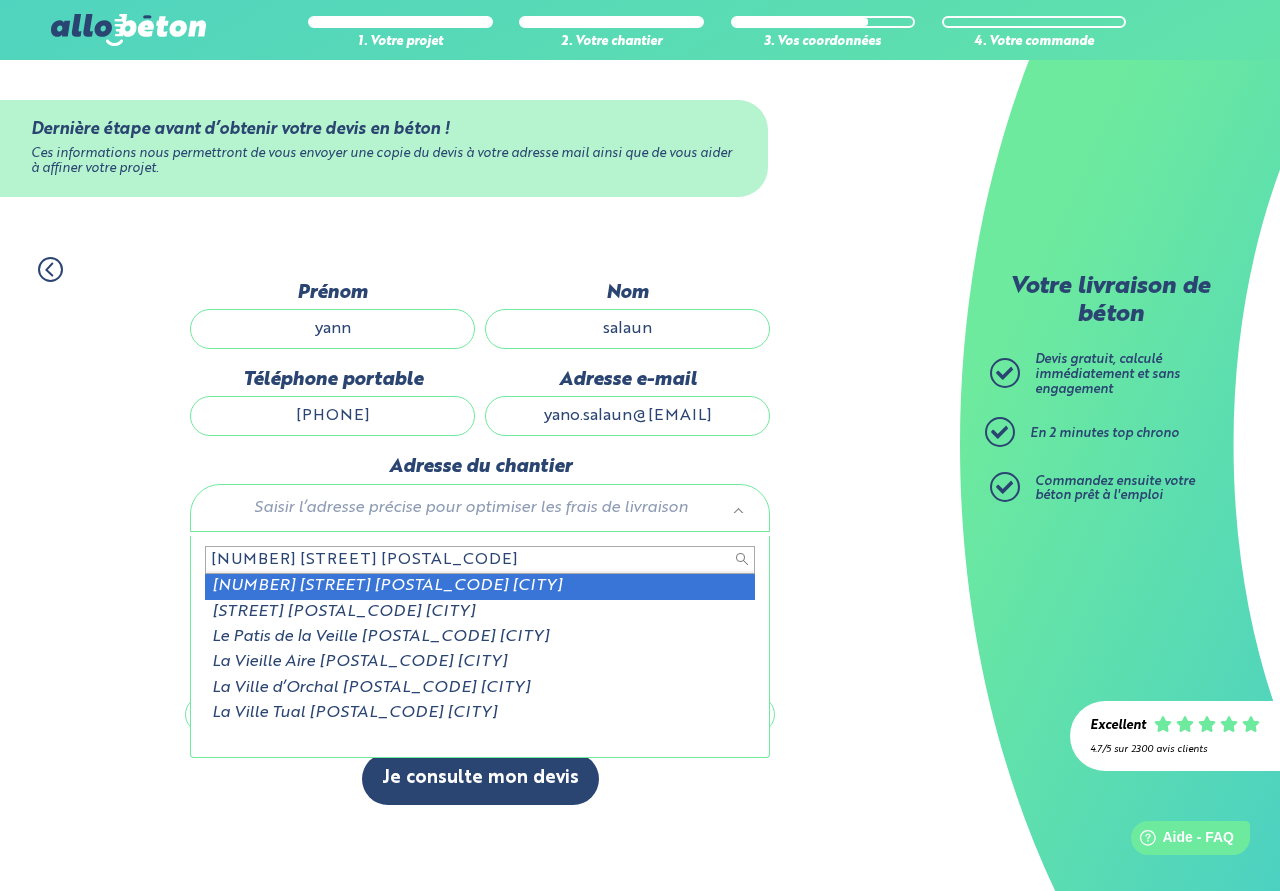 type on "[NUMBER] [STREET] [POSTAL_CODE]" 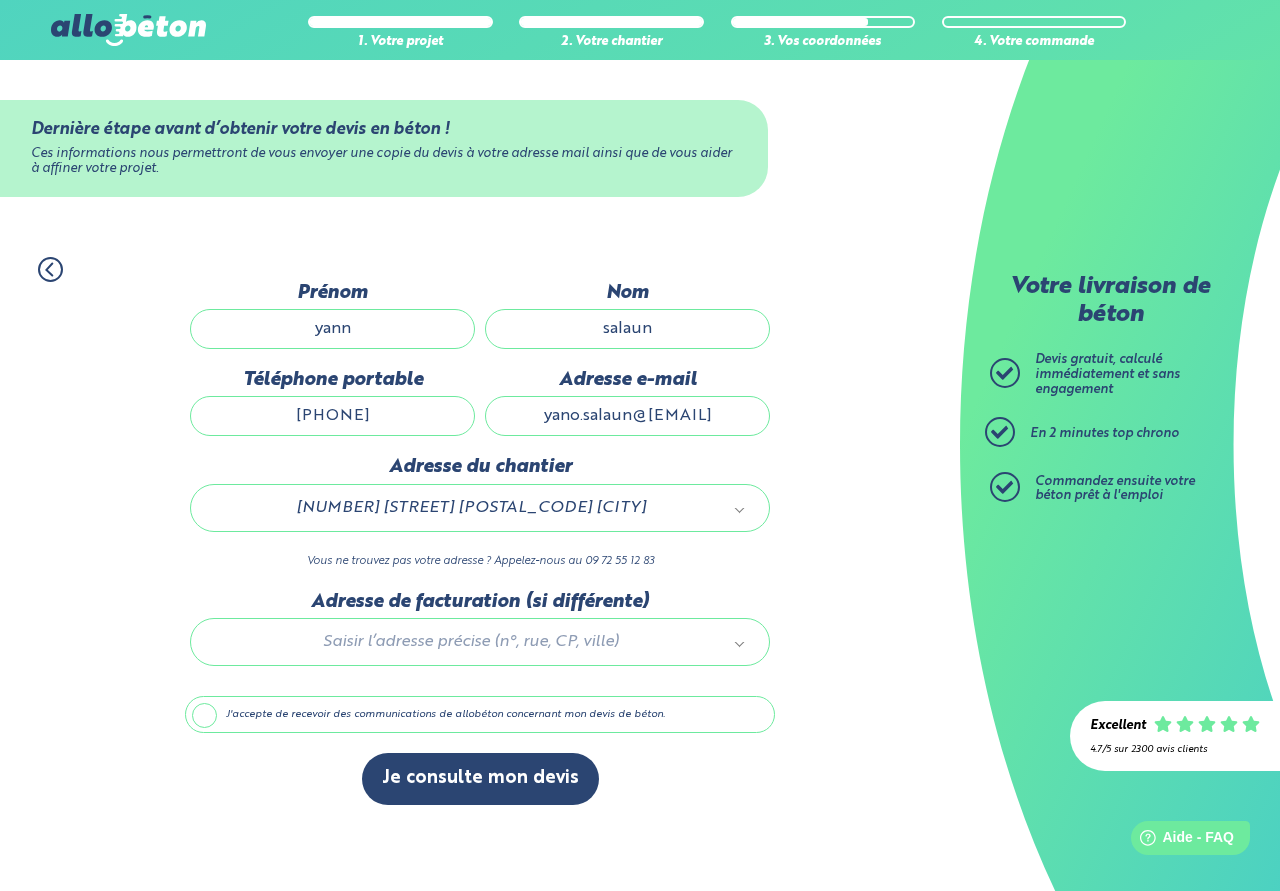 click on "J'accepte de recevoir des communications de allobéton concernant mon devis de béton." at bounding box center (480, 715) 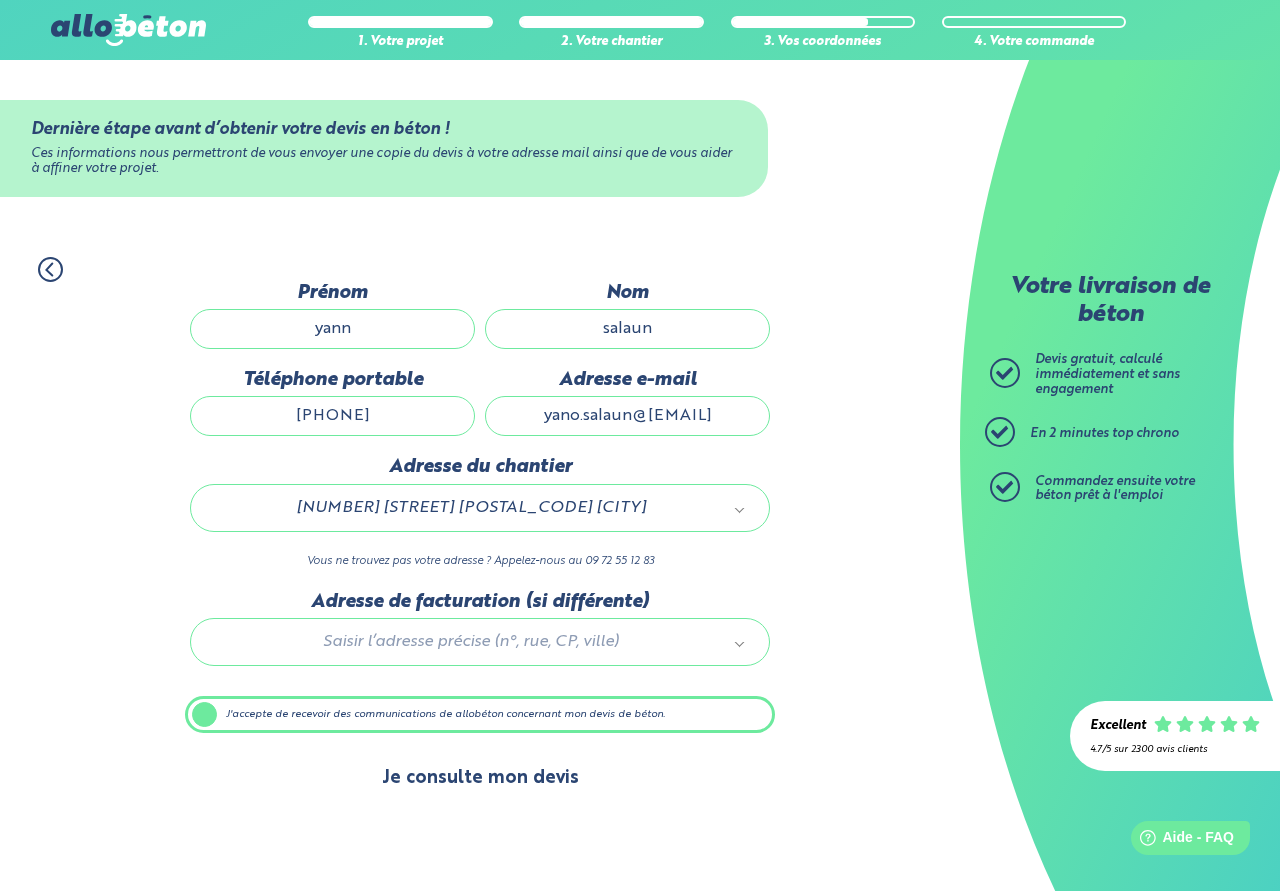 click on "Je consulte mon devis" at bounding box center (480, 778) 